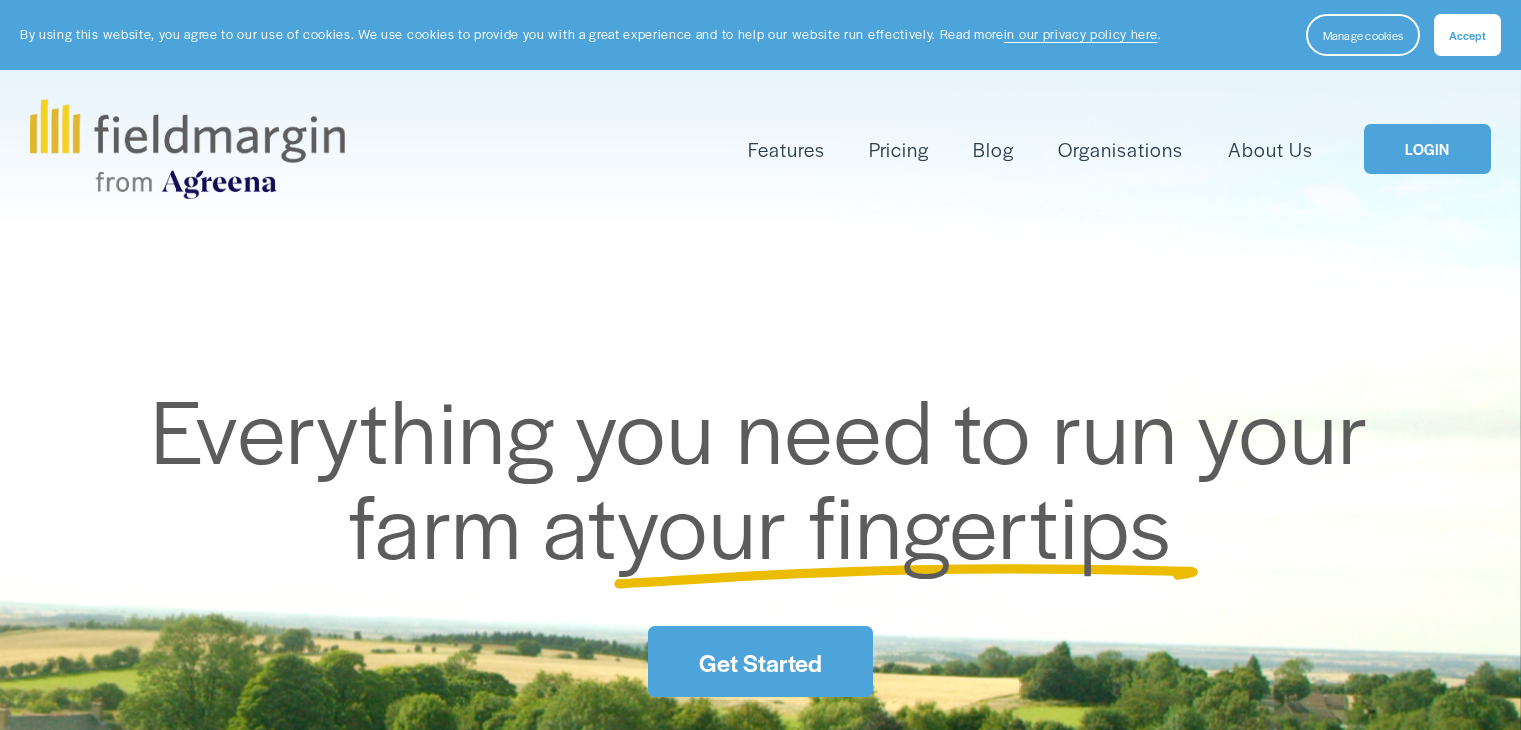 scroll, scrollTop: 0, scrollLeft: 0, axis: both 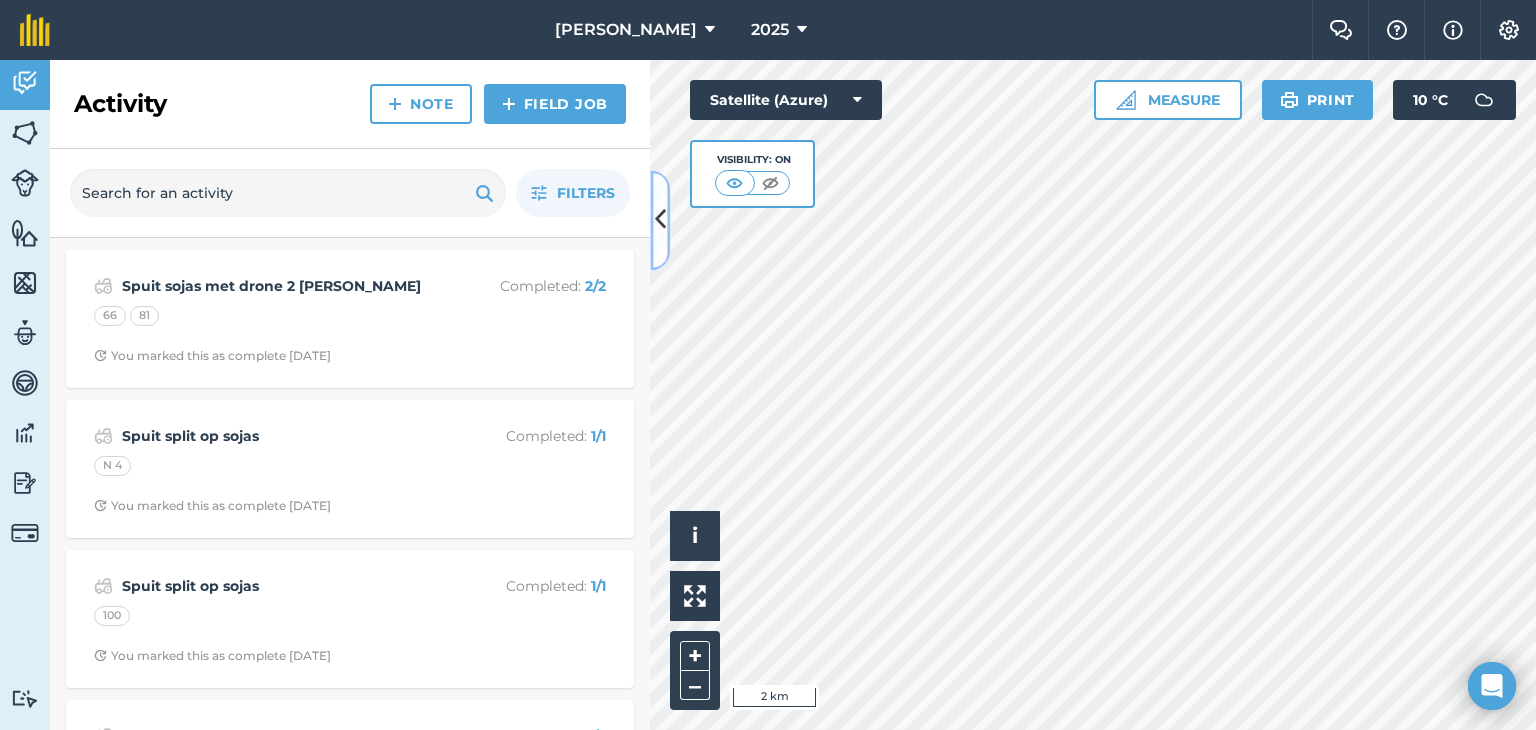 click at bounding box center [660, 220] 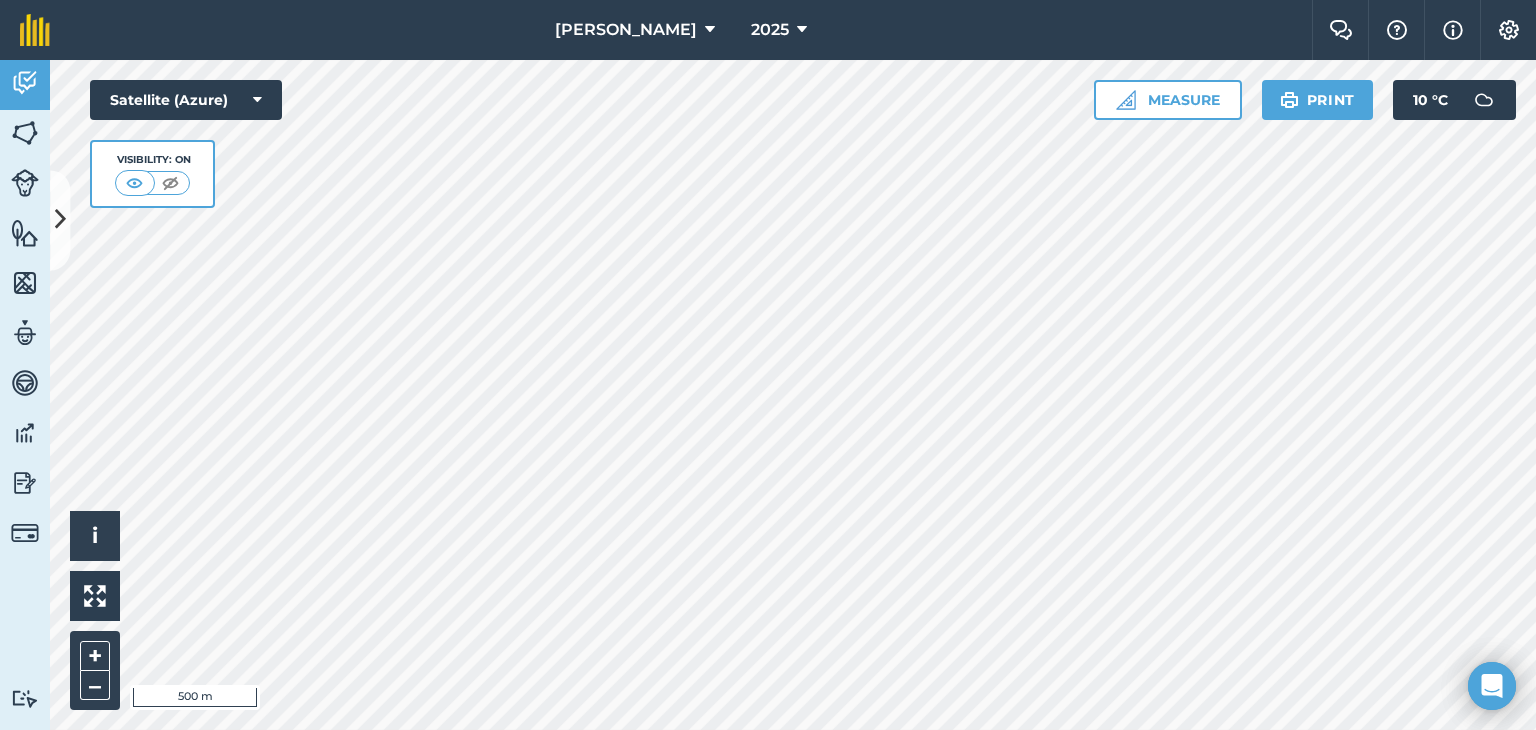 click on "Gisanto Boerdery 2025 Farm Chat Help Info Settings Gisanto Boerdery  -  2025 Reproduced with the permission of  Microsoft Printed on  02/07/2025 Field usages No usage set  LUSERN MENGSEL Ariz & Mt Laura veld BEANS: DRY - Droë bone Cover crops Glasco veld HAWER Kalk Koring Kuilvoer Mielies Mielies Oulandsgras Rip Rip + Kalk Smutsvinger Soja Sterkfontein veld Tef Veld Feature types Huis Plaas  Trees Water Activity Fields Livestock Features Maps Team Vehicles Data Reporting Billing Tutorials Tutorials Activity   Note   Field Job Filters Spuit sojas met drone 2 de keer Completed :   2 / 2 66 81 You marked this as complete 5 months ago Spuit split op sojas Completed :   1 / 1 N 4 You marked this as complete 6 months ago Spuit split op sojas Completed :   1 / 1 100 You marked this as complete 6 months ago Spuit split met drone Completed :   2 / 2 Glasco 37 Glasco 38 You marked this as complete 6 months ago Spuit split op mieleis Completed :   2 / 2 Bruwerskraal 19 Bruwerskraal 20 Spuit split op sojas Completed :" at bounding box center (768, 365) 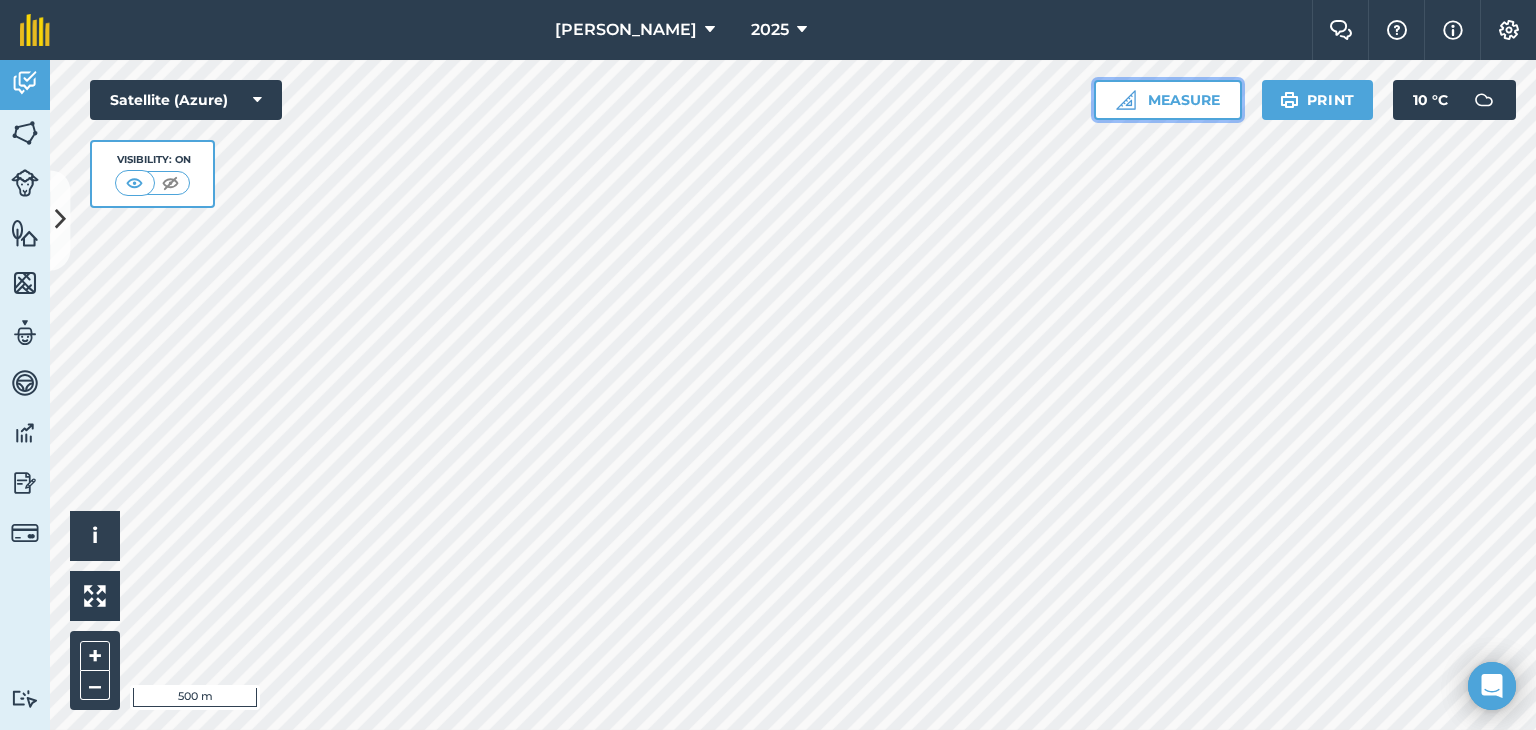 click on "Measure" at bounding box center [1168, 100] 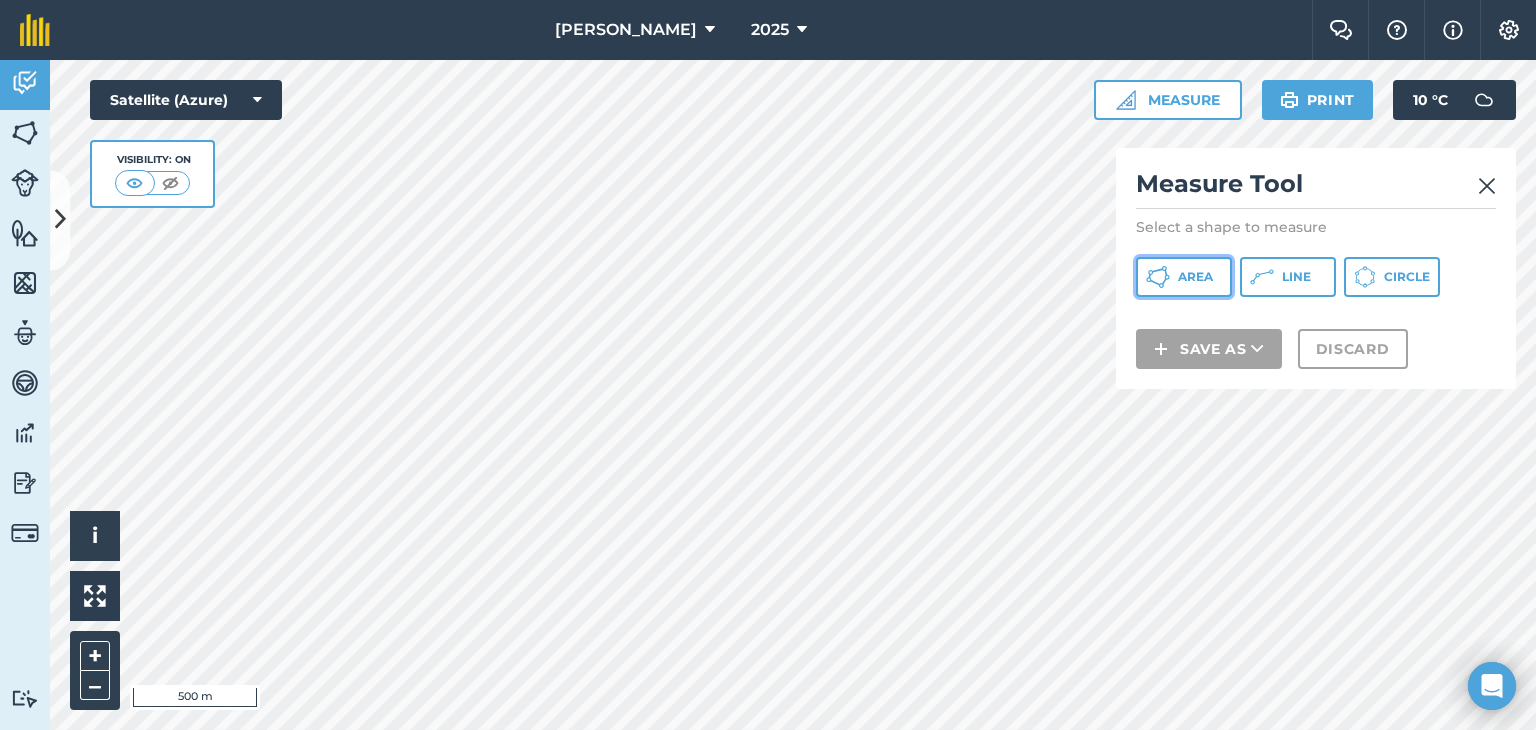 click on "Area" at bounding box center [1195, 277] 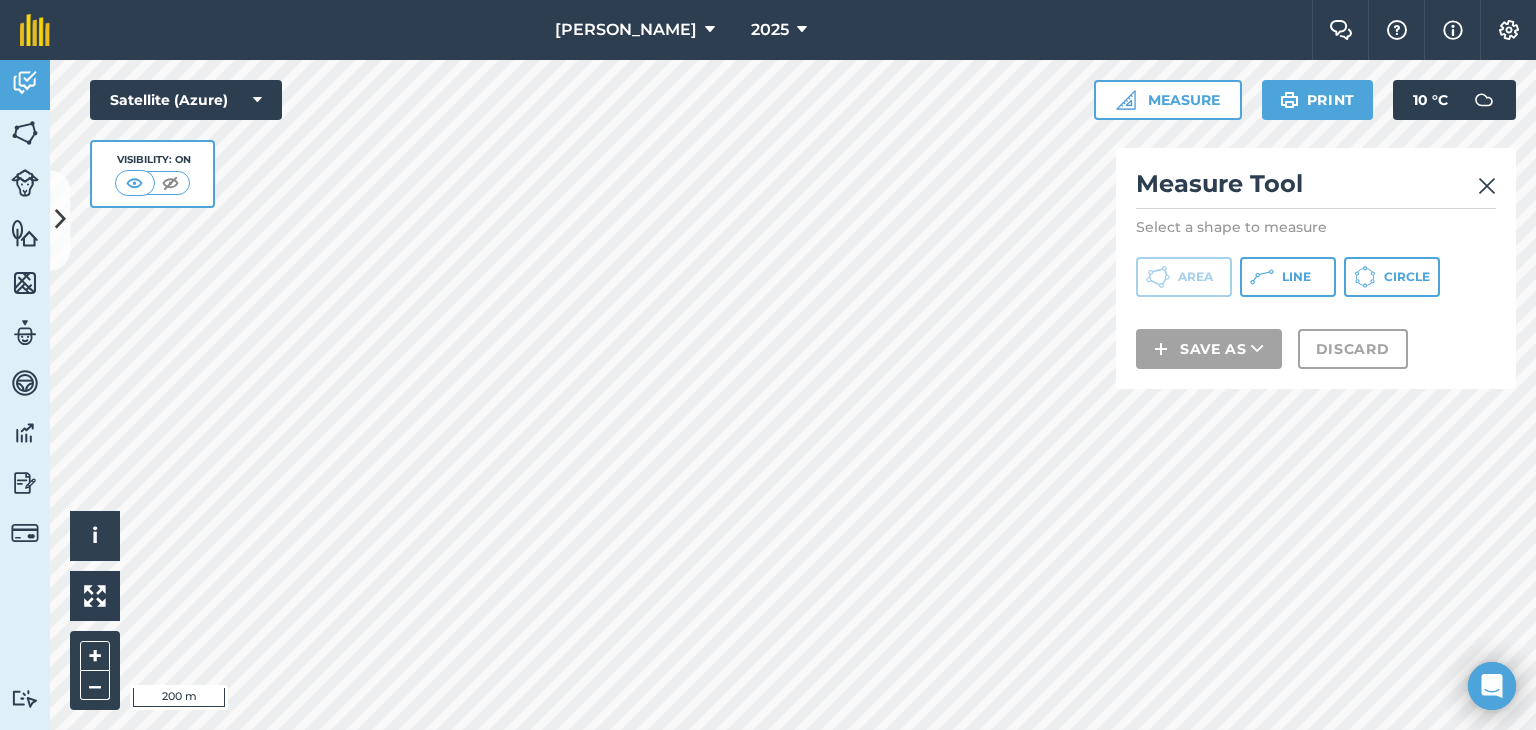 click on "Gisanto Boerdery 2025 Farm Chat Help Info Settings Gisanto Boerdery  -  2025 Reproduced with the permission of  Microsoft Printed on  02/07/2025 Field usages No usage set  LUSERN MENGSEL Ariz & Mt Laura veld BEANS: DRY - Droë bone Cover crops Glasco veld HAWER Kalk Koring Kuilvoer Mielies Mielies Oulandsgras Rip Rip + Kalk Smutsvinger Soja Sterkfontein veld Tef Veld Feature types Huis Plaas  Trees Water Activity Fields Livestock Features Maps Team Vehicles Data Reporting Billing Tutorials Tutorials Activity   Note   Field Job Filters Spuit sojas met drone 2 de keer Completed :   2 / 2 66 81 You marked this as complete 5 months ago Spuit split op sojas Completed :   1 / 1 N 4 You marked this as complete 6 months ago Spuit split op sojas Completed :   1 / 1 100 You marked this as complete 6 months ago Spuit split met drone Completed :   2 / 2 Glasco 37 Glasco 38 You marked this as complete 6 months ago Spuit split op mieleis Completed :   2 / 2 Bruwerskraal 19 Bruwerskraal 20 Completed :   1 /" at bounding box center [768, 365] 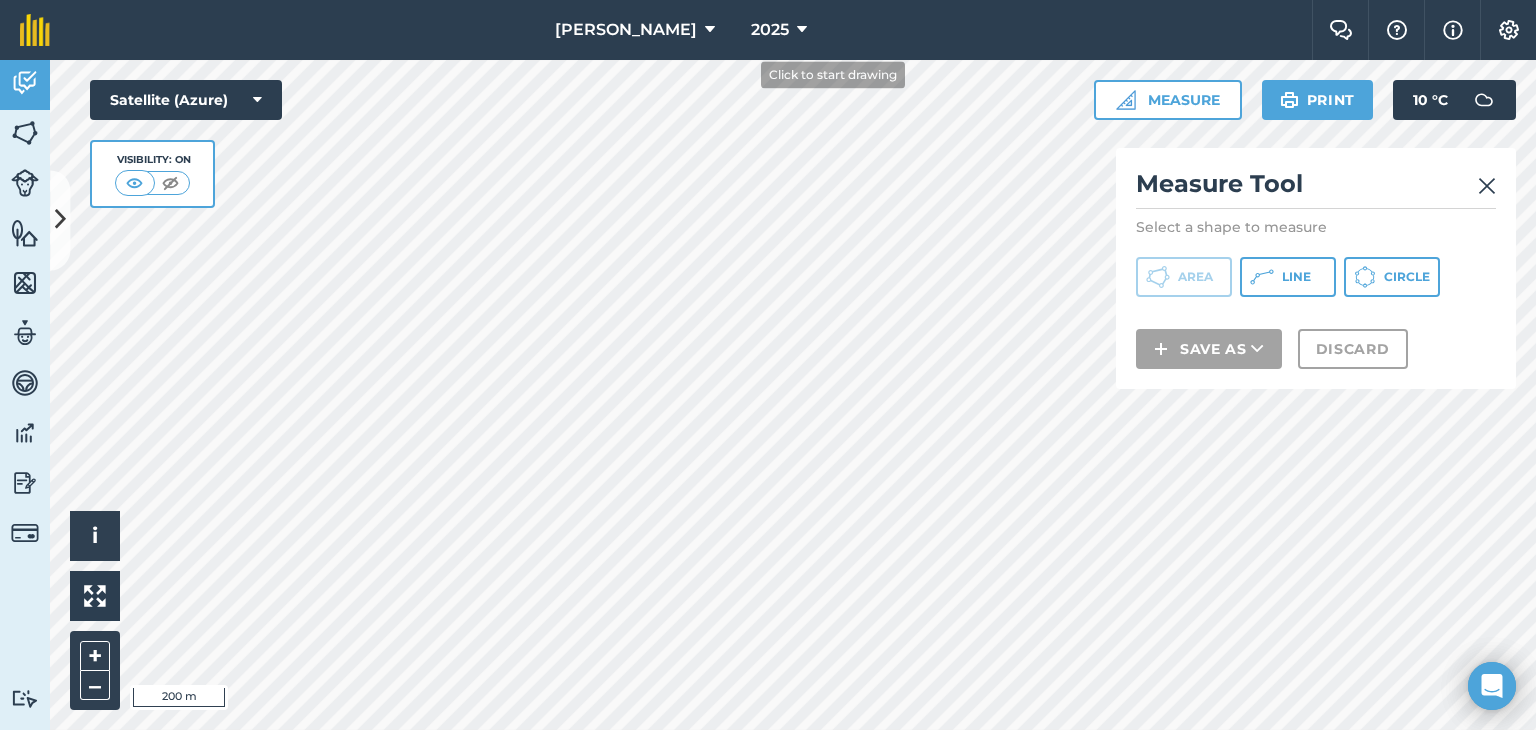 click on "Gisanto Boerdery 2025 Farm Chat Help Info Settings Gisanto Boerdery  -  2025 Reproduced with the permission of  Microsoft Printed on  02/07/2025 Field usages No usage set  LUSERN MENGSEL Ariz & Mt Laura veld BEANS: DRY - Droë bone Cover crops Glasco veld HAWER Kalk Koring Kuilvoer Mielies Mielies Oulandsgras Rip Rip + Kalk Smutsvinger Soja Sterkfontein veld Tef Veld Feature types Huis Plaas  Trees Water Activity Fields Livestock Features Maps Team Vehicles Data Reporting Billing Tutorials Tutorials Activity   Note   Field Job Filters Spuit sojas met drone 2 de keer Completed :   2 / 2 66 81 You marked this as complete 5 months ago Spuit split op sojas Completed :   1 / 1 N 4 You marked this as complete 6 months ago Spuit split op sojas Completed :   1 / 1 100 You marked this as complete 6 months ago Spuit split met drone Completed :   2 / 2 Glasco 37 Glasco 38 You marked this as complete 6 months ago Spuit split op mieleis Completed :   2 / 2 Bruwerskraal 19 Bruwerskraal 20 Spuit split op sojas Completed :" at bounding box center [768, 365] 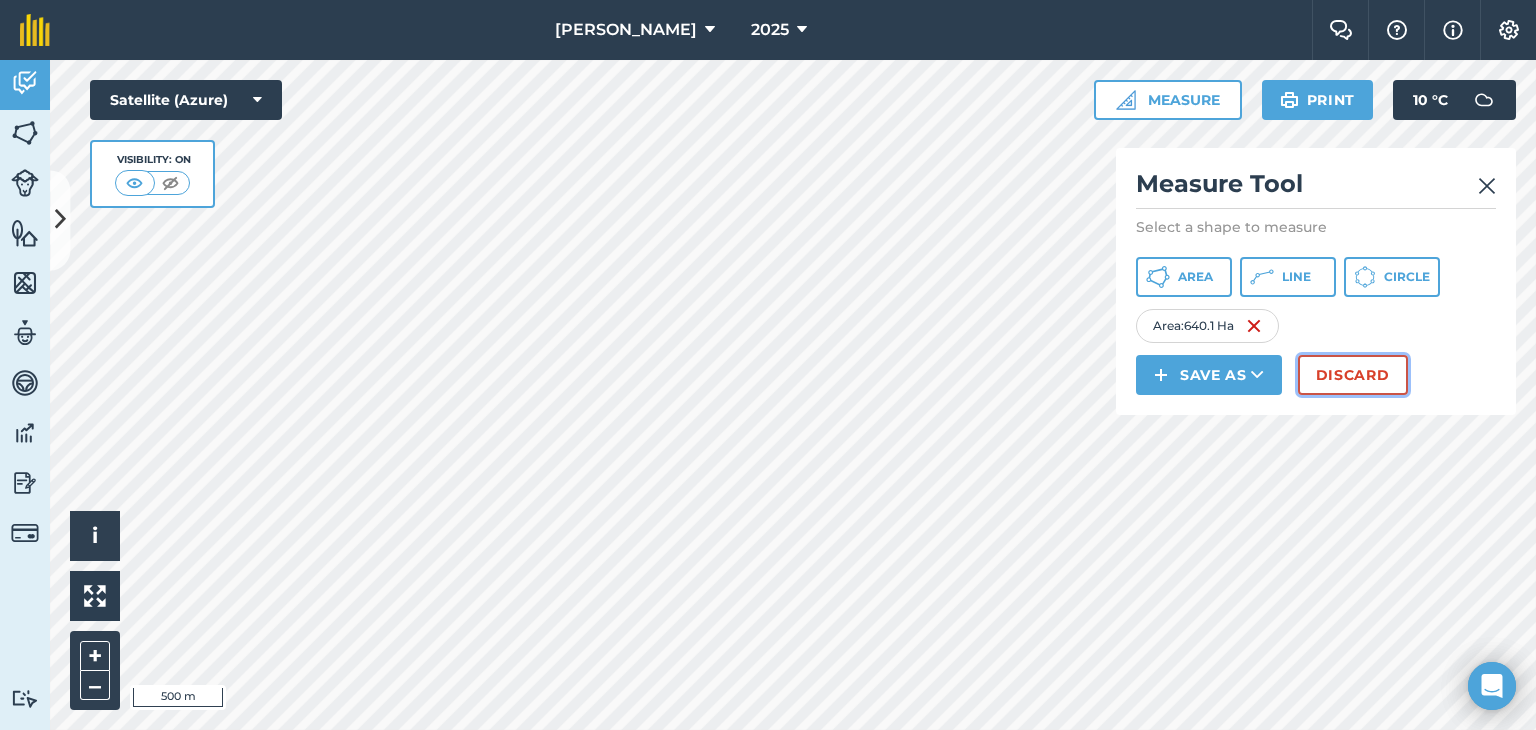 click on "Discard" at bounding box center (1353, 375) 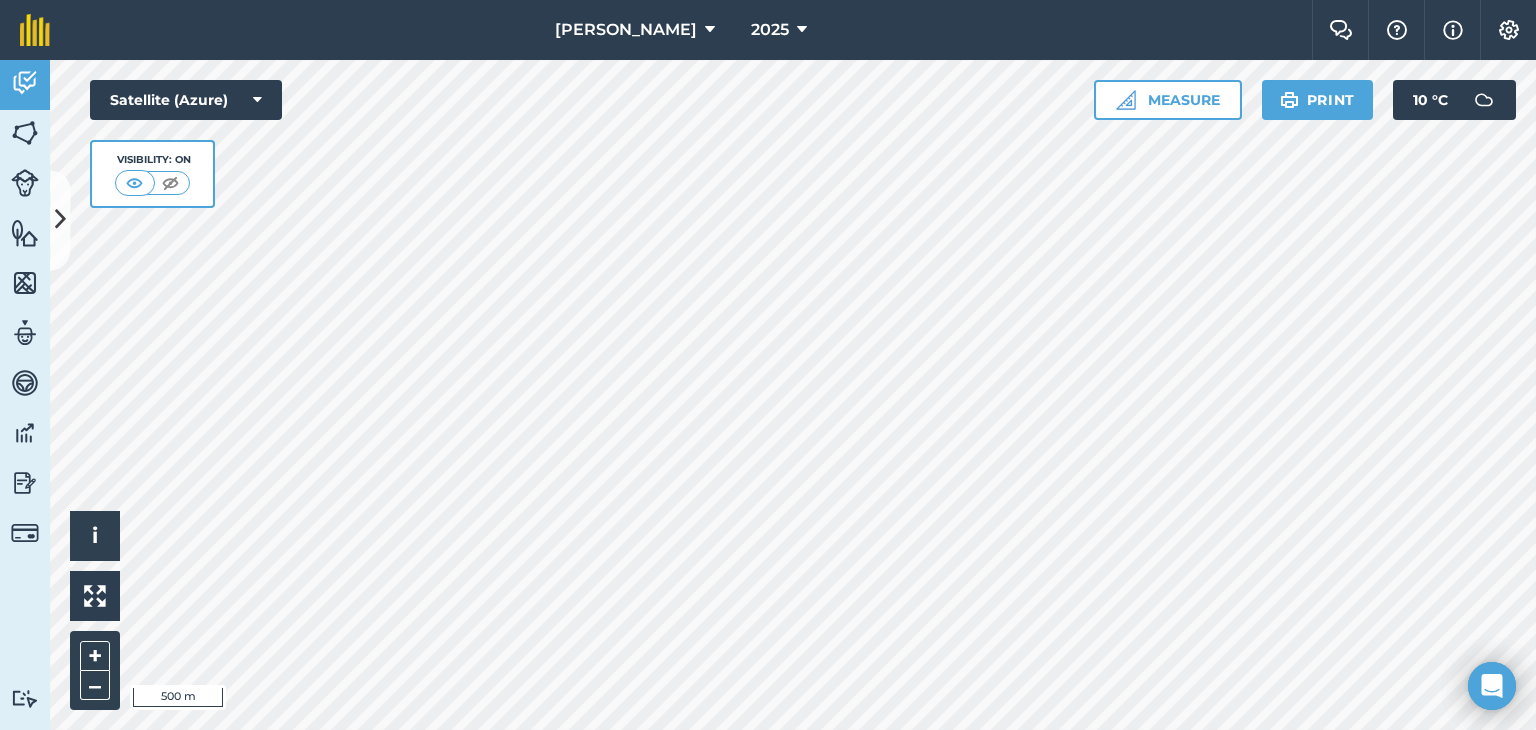 click on "Gisanto Boerdery 2025 Farm Chat Help Info Settings Gisanto Boerdery  -  2025 Reproduced with the permission of  Microsoft Printed on  02/07/2025 Field usages No usage set  LUSERN MENGSEL Ariz & Mt Laura veld BEANS: DRY - Droë bone Cover crops Glasco veld HAWER Kalk Koring Kuilvoer Mielies Mielies Oulandsgras Rip Rip + Kalk Smutsvinger Soja Sterkfontein veld Tef Veld Feature types Huis Plaas  Trees Water Activity Fields Livestock Features Maps Team Vehicles Data Reporting Billing Tutorials Tutorials Activity   Note   Field Job Filters Spuit sojas met drone 2 de keer Completed :   2 / 2 66 81 You marked this as complete 5 months ago Spuit split op sojas Completed :   1 / 1 N 4 You marked this as complete 6 months ago Spuit split op sojas Completed :   1 / 1 100 You marked this as complete 6 months ago Spuit split met drone Completed :   2 / 2 Glasco 37 Glasco 38 You marked this as complete 6 months ago Spuit split op mieleis Completed :   2 / 2 Bruwerskraal 19 Bruwerskraal 20 Spuit split op sojas Completed :" at bounding box center [768, 365] 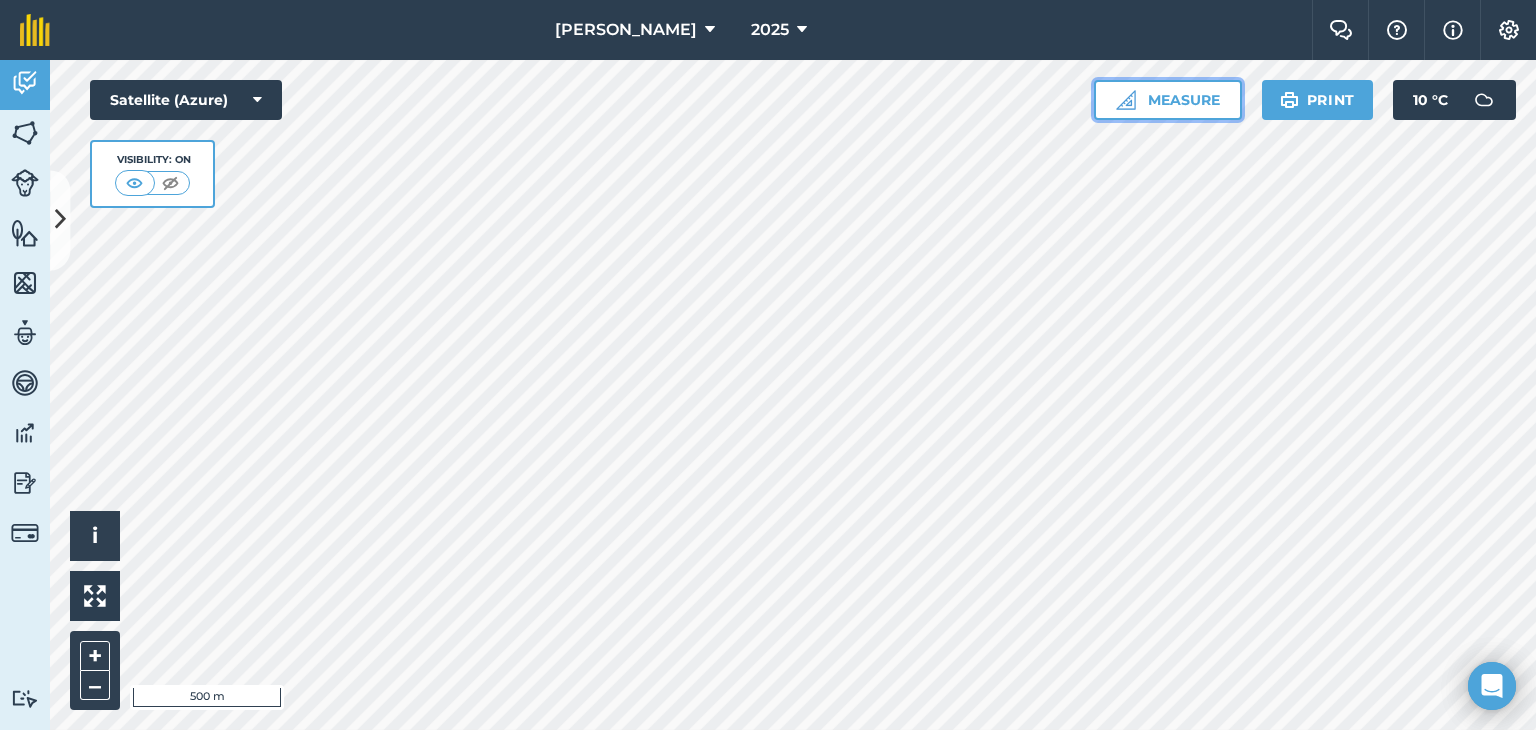 click on "Measure" at bounding box center [1168, 100] 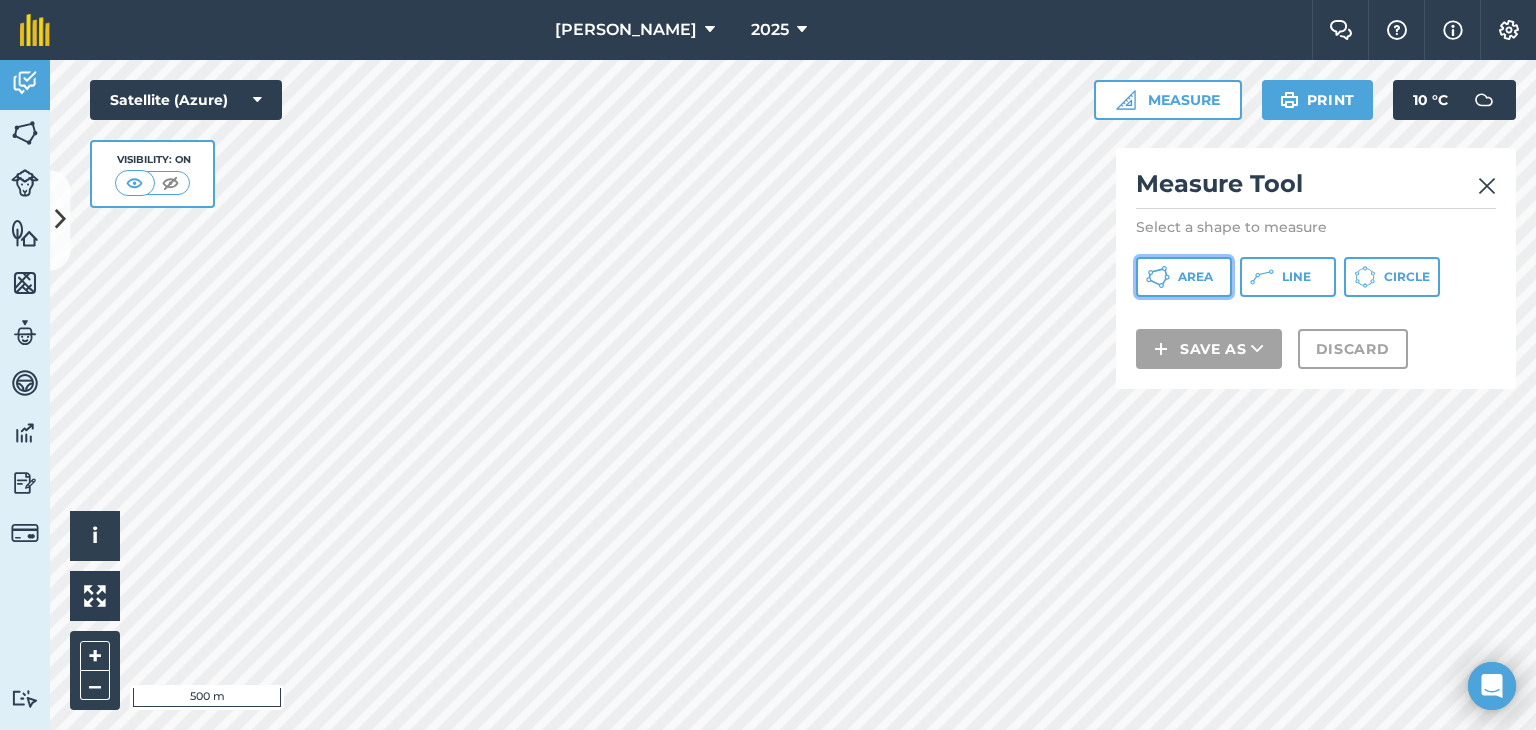 click on "Area" at bounding box center [1195, 277] 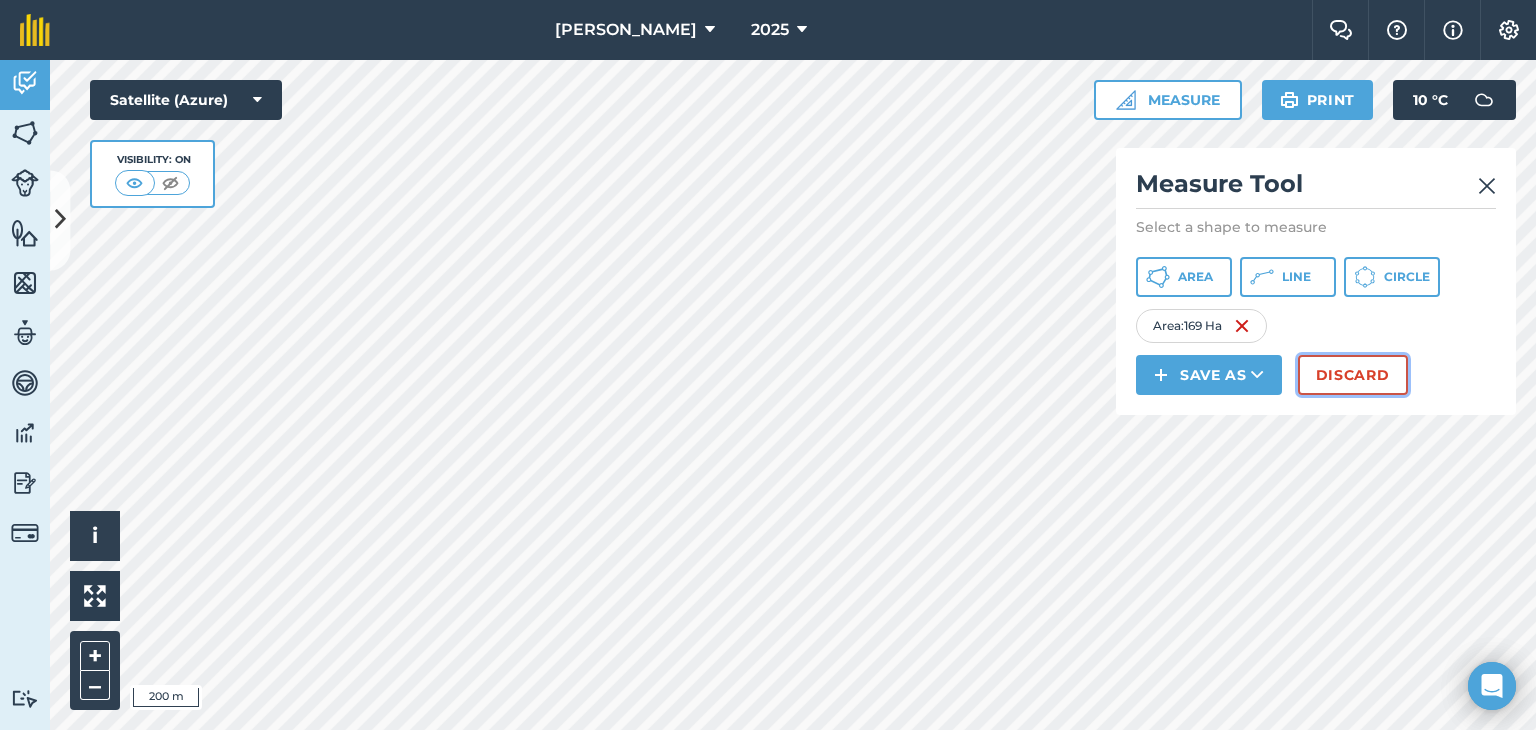 click on "Discard" at bounding box center [1353, 375] 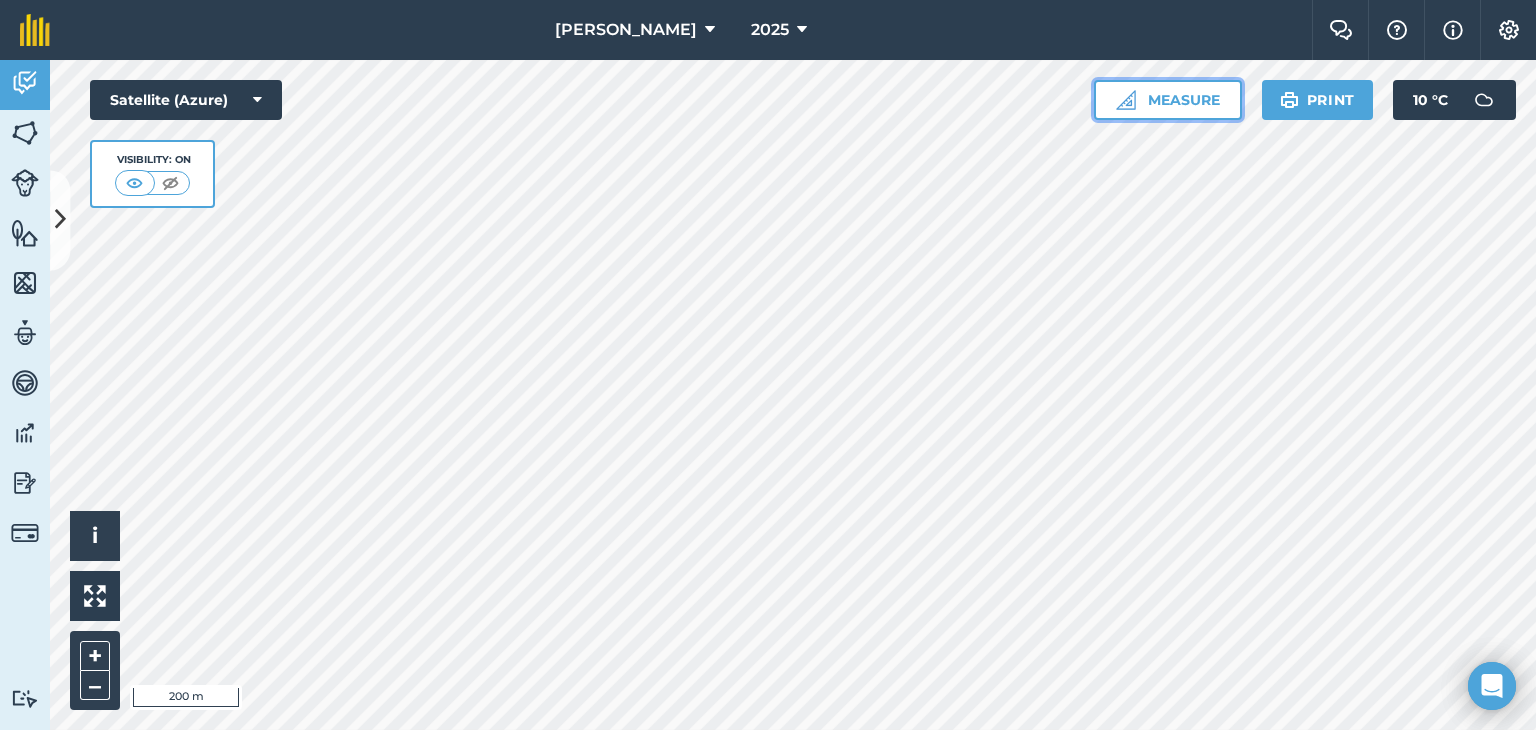 click on "Measure" at bounding box center [1168, 100] 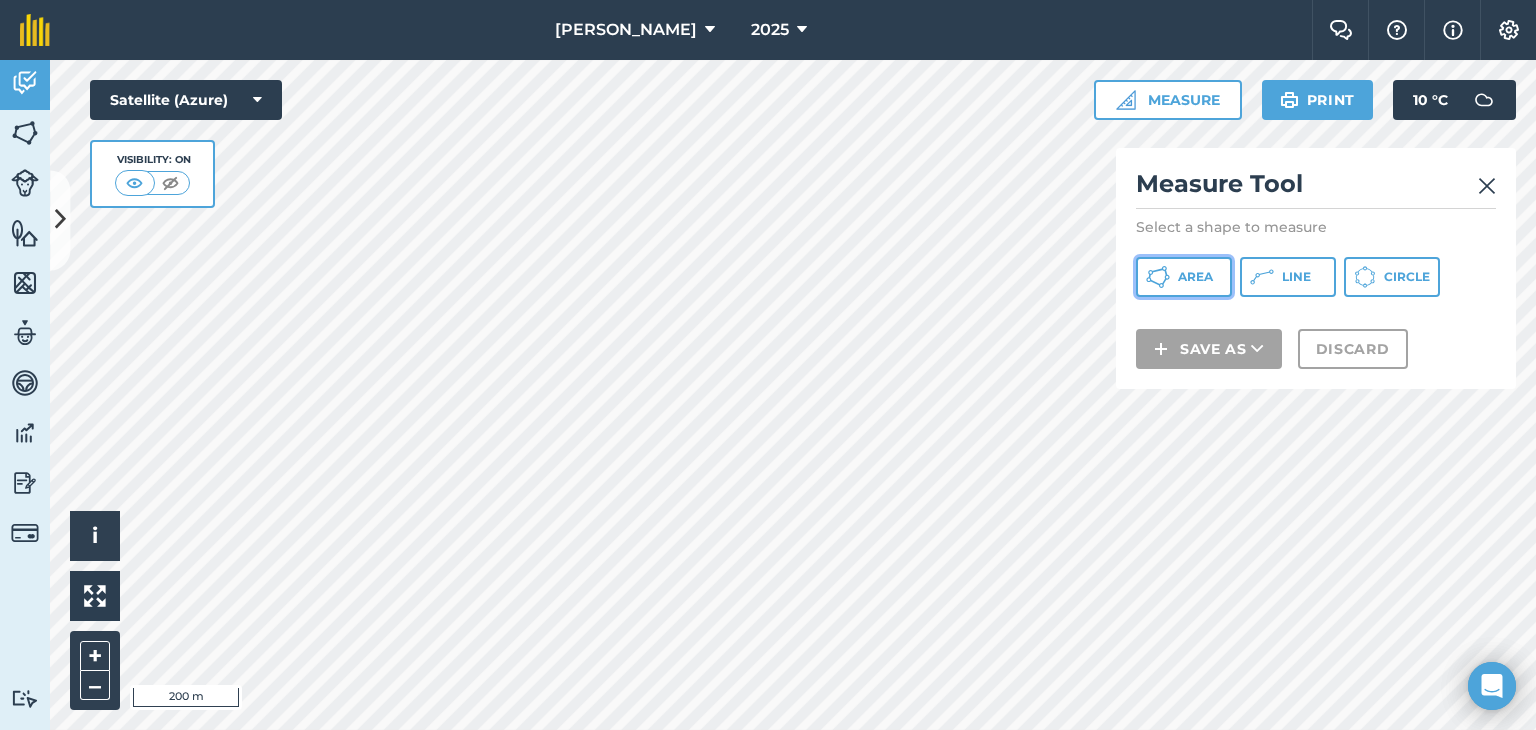 click on "Area" at bounding box center (1195, 277) 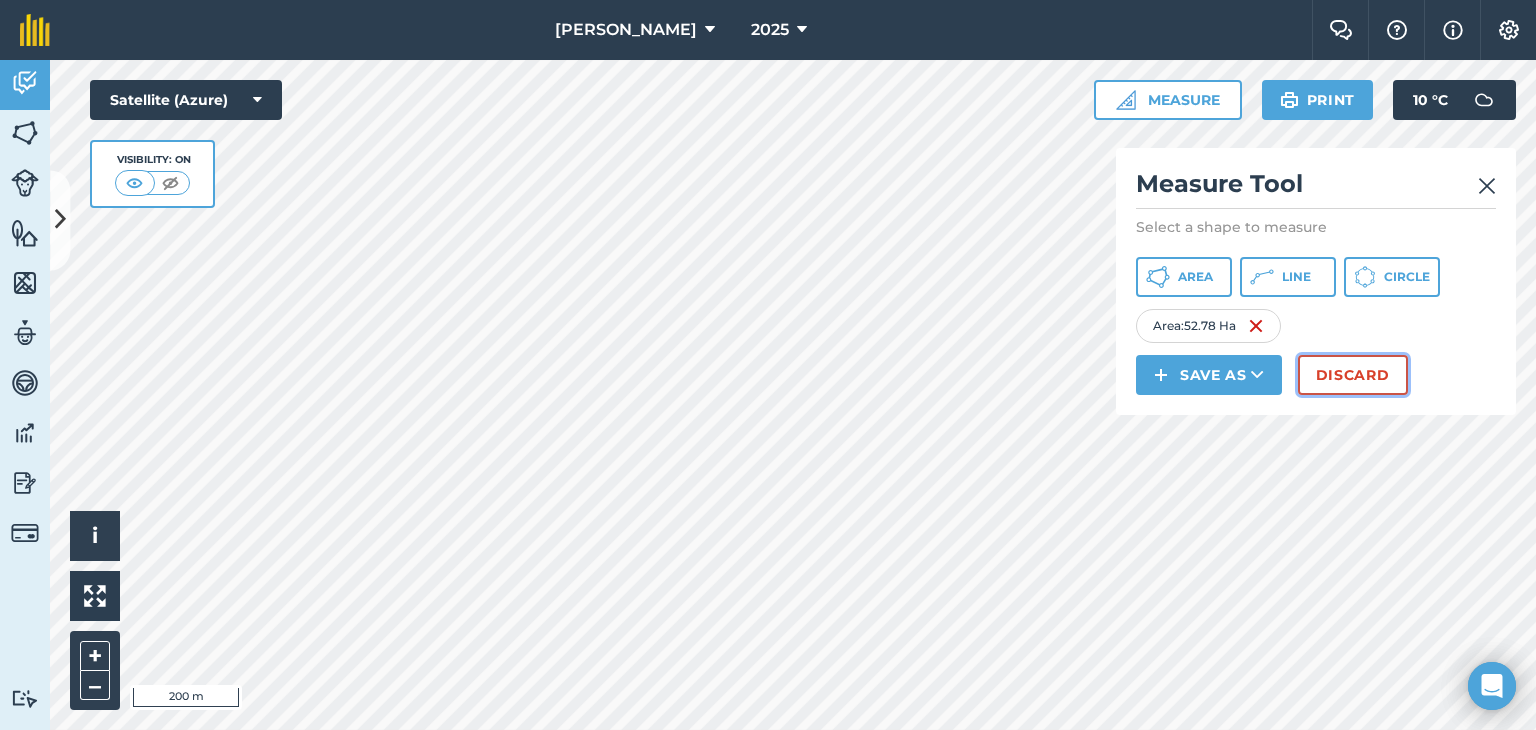 click on "Discard" at bounding box center (1353, 375) 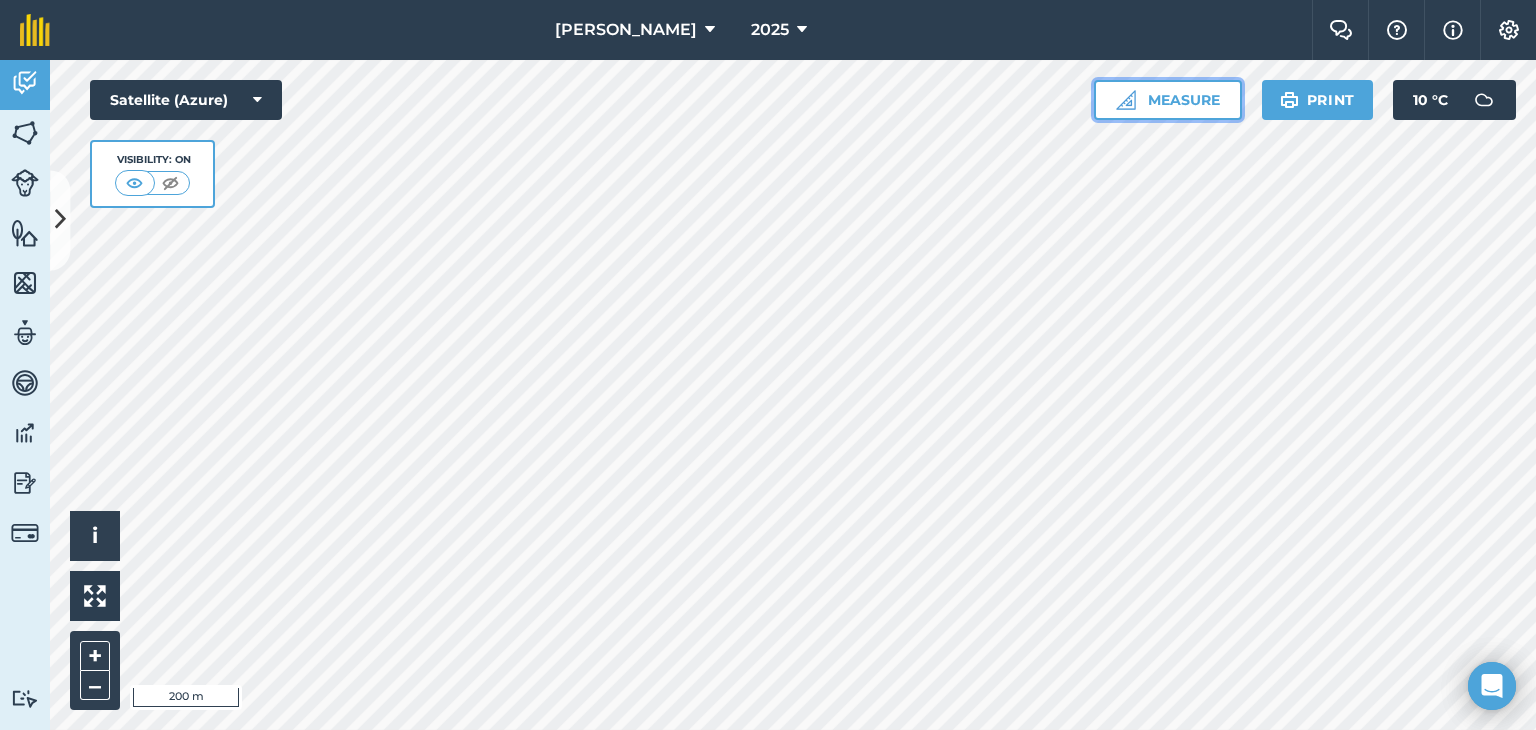 click on "Measure" at bounding box center (1168, 100) 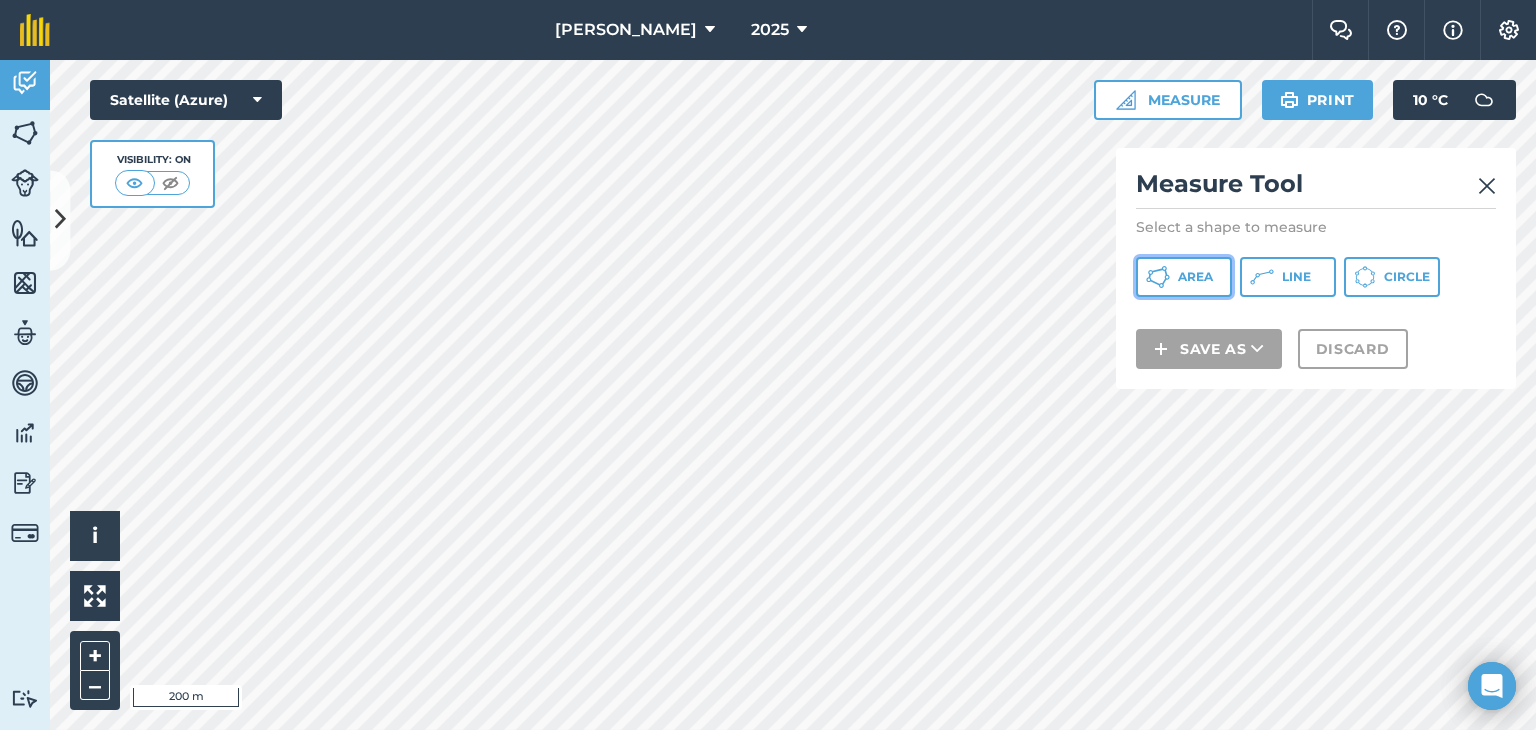 click on "Area" at bounding box center [1195, 277] 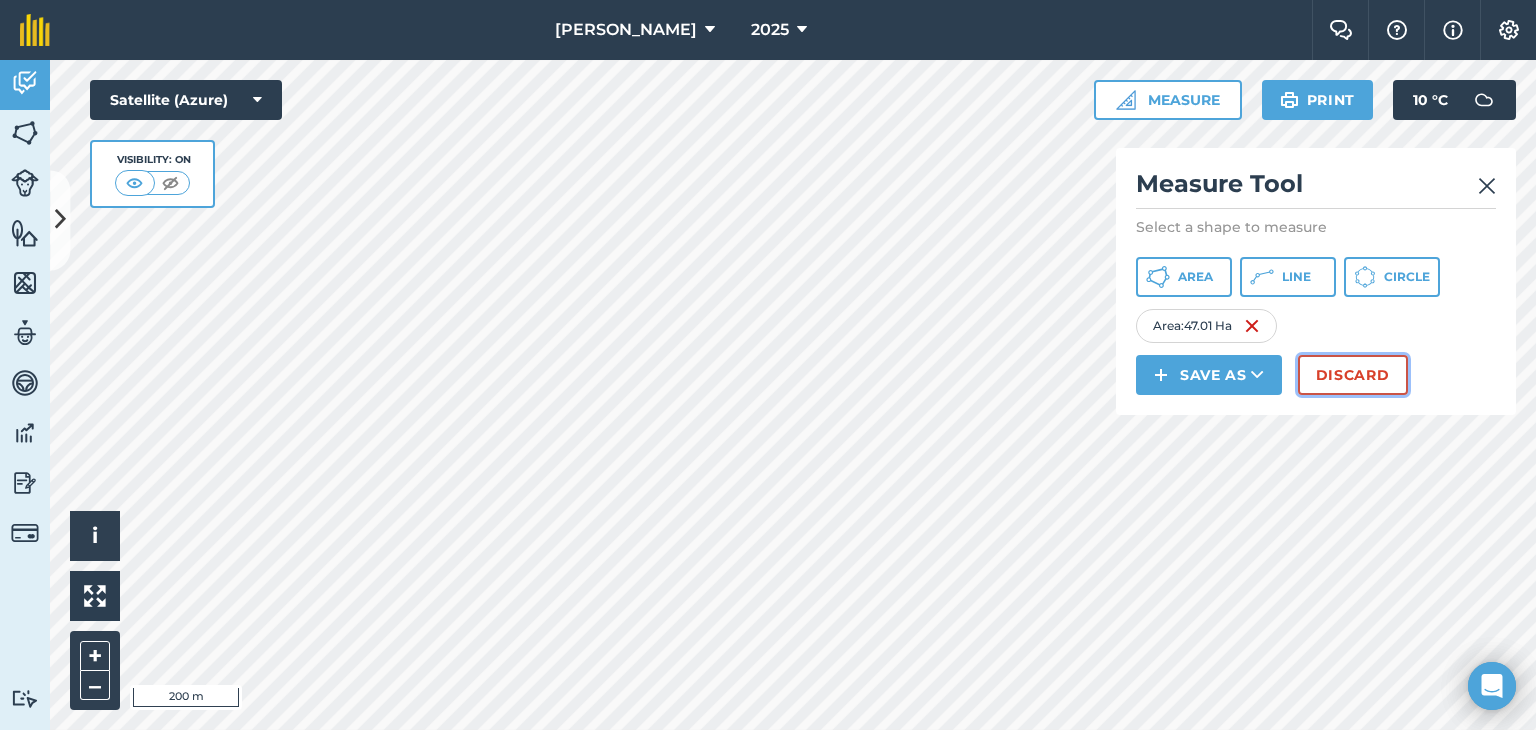 click on "Discard" at bounding box center (1353, 375) 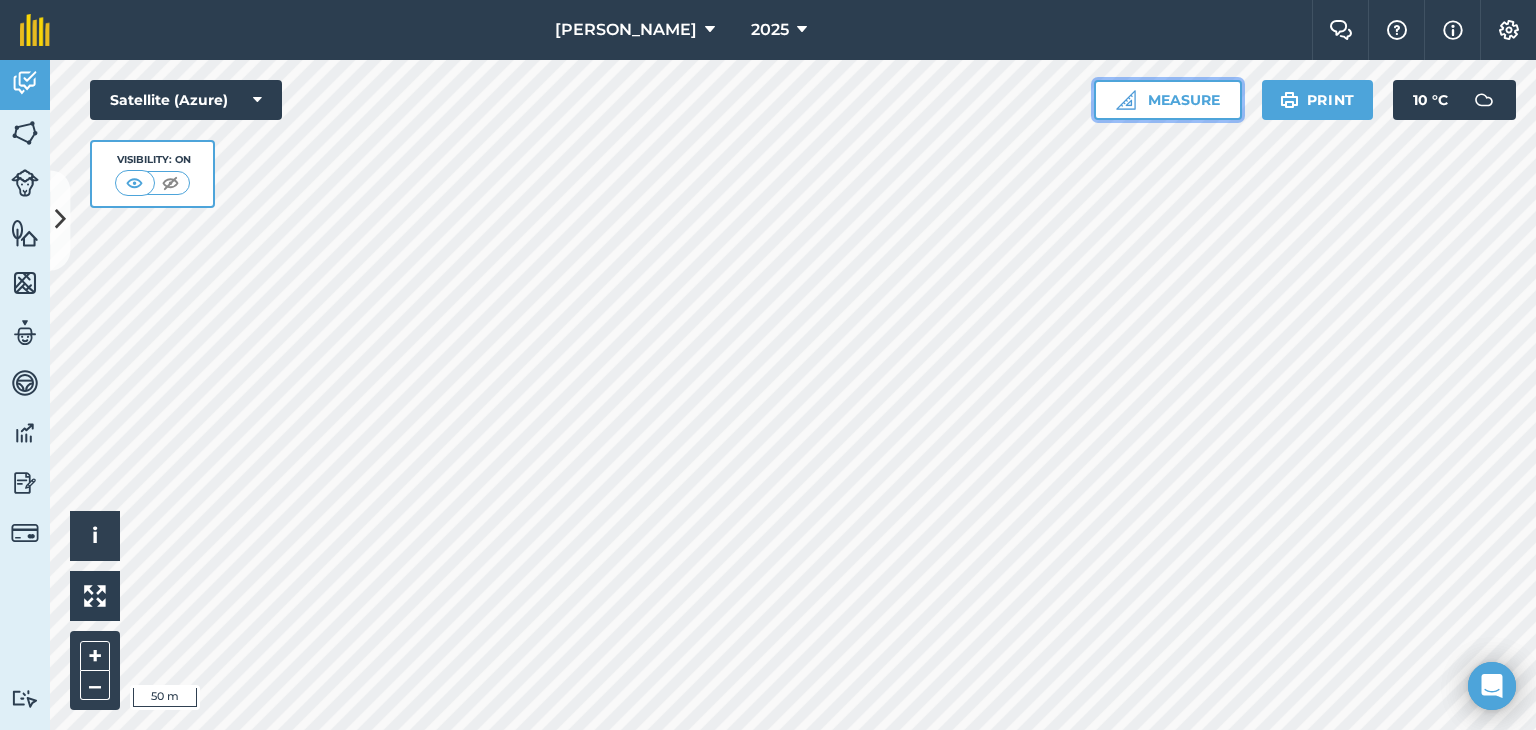 click on "Measure" at bounding box center (1168, 100) 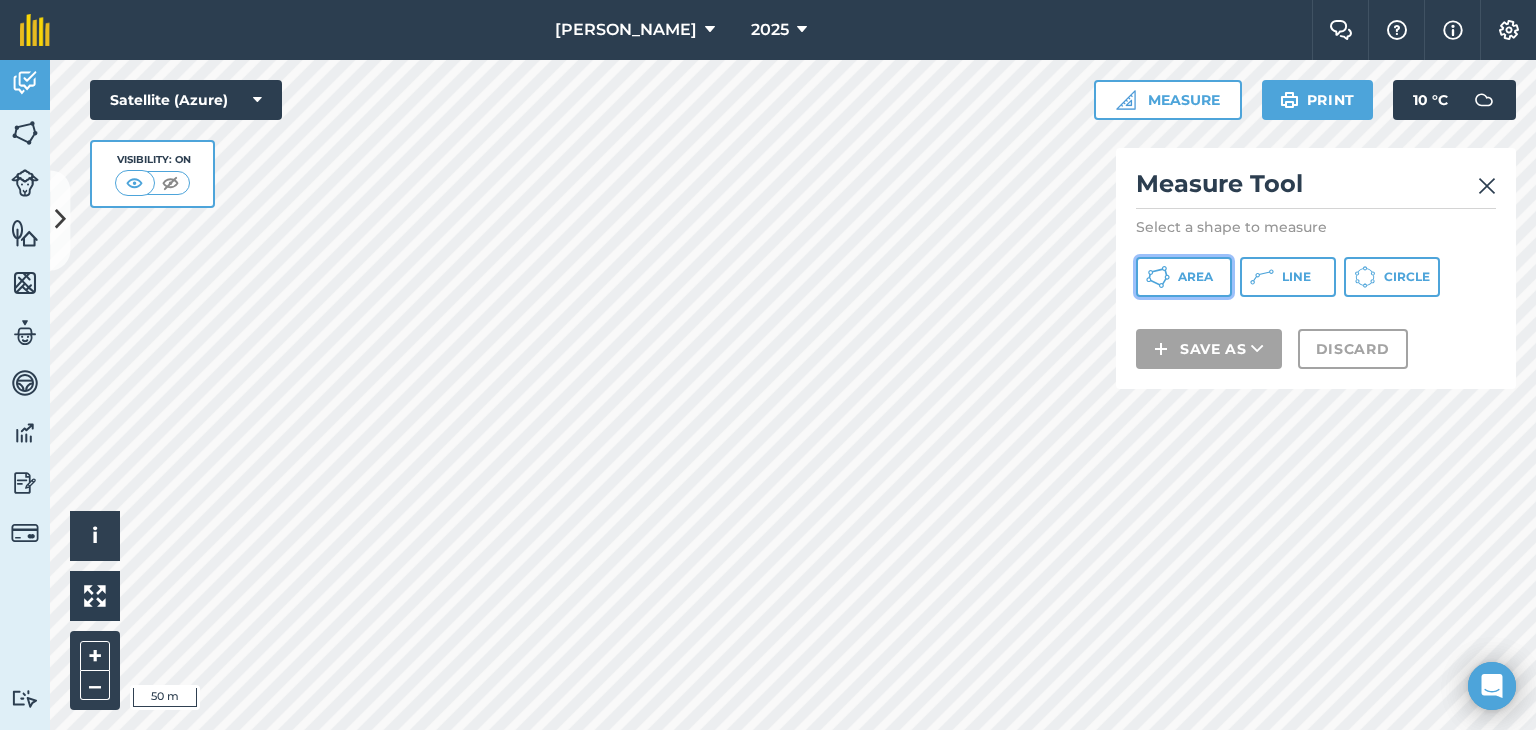 drag, startPoint x: 1215, startPoint y: 277, endPoint x: 1184, endPoint y: 273, distance: 31.257 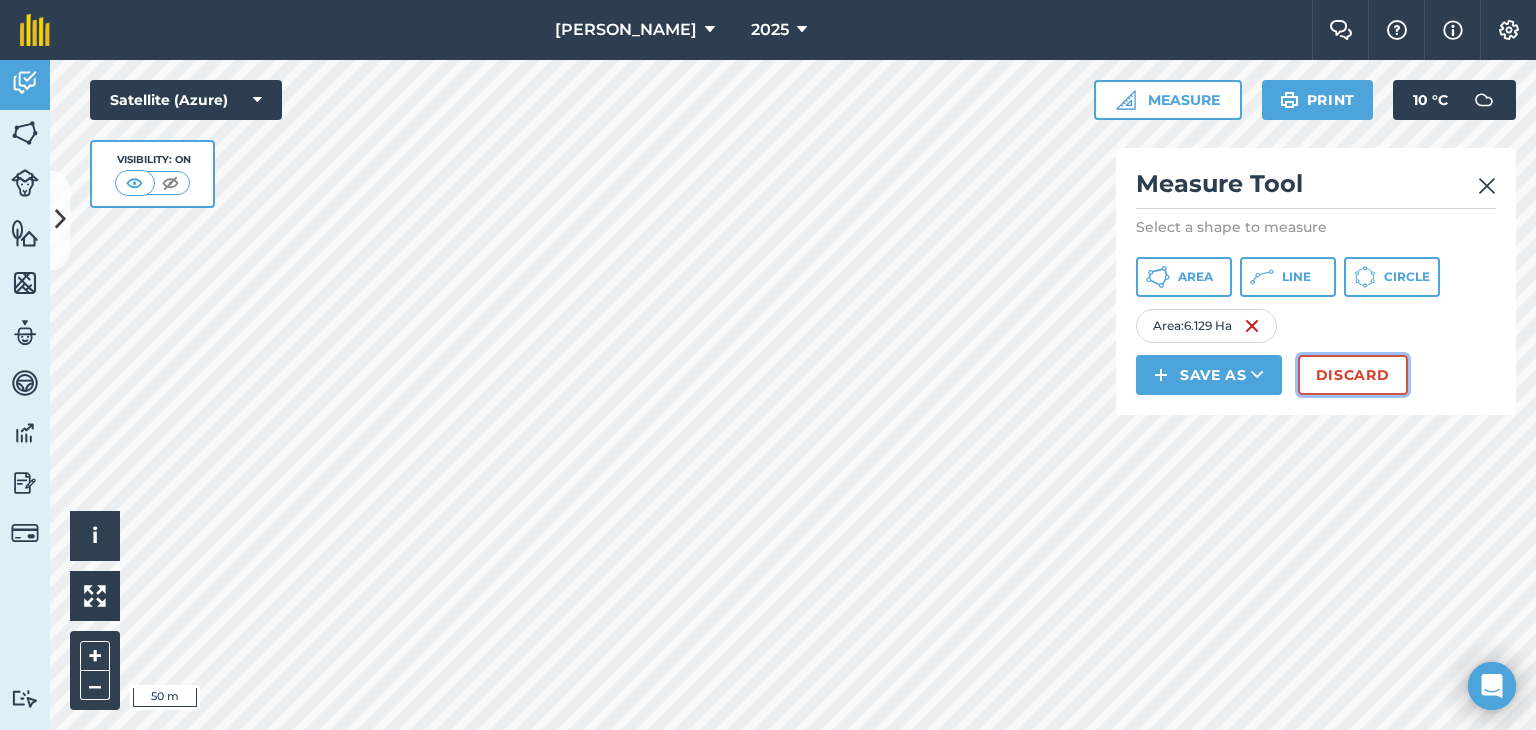 click on "Discard" at bounding box center [1353, 375] 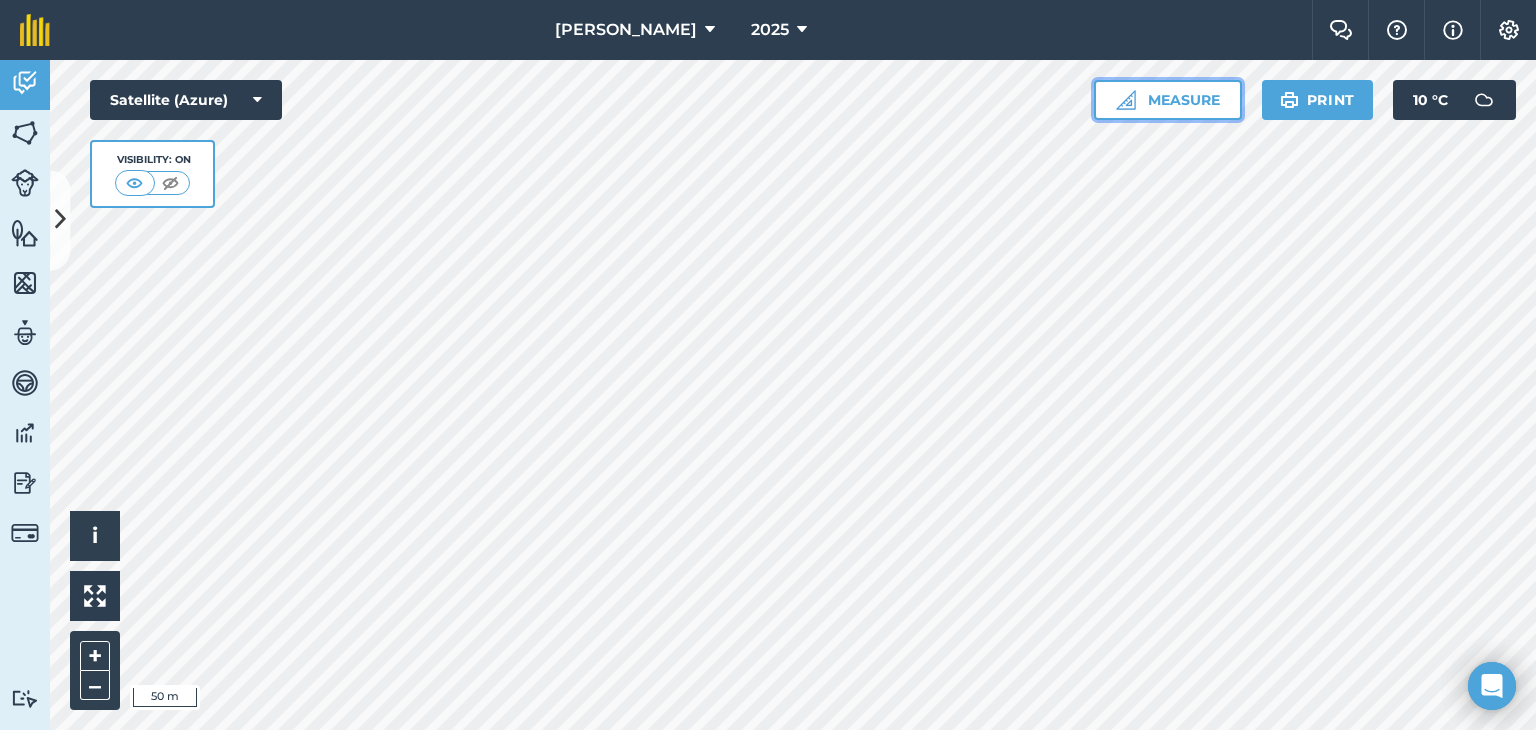 click on "Measure" at bounding box center [1168, 100] 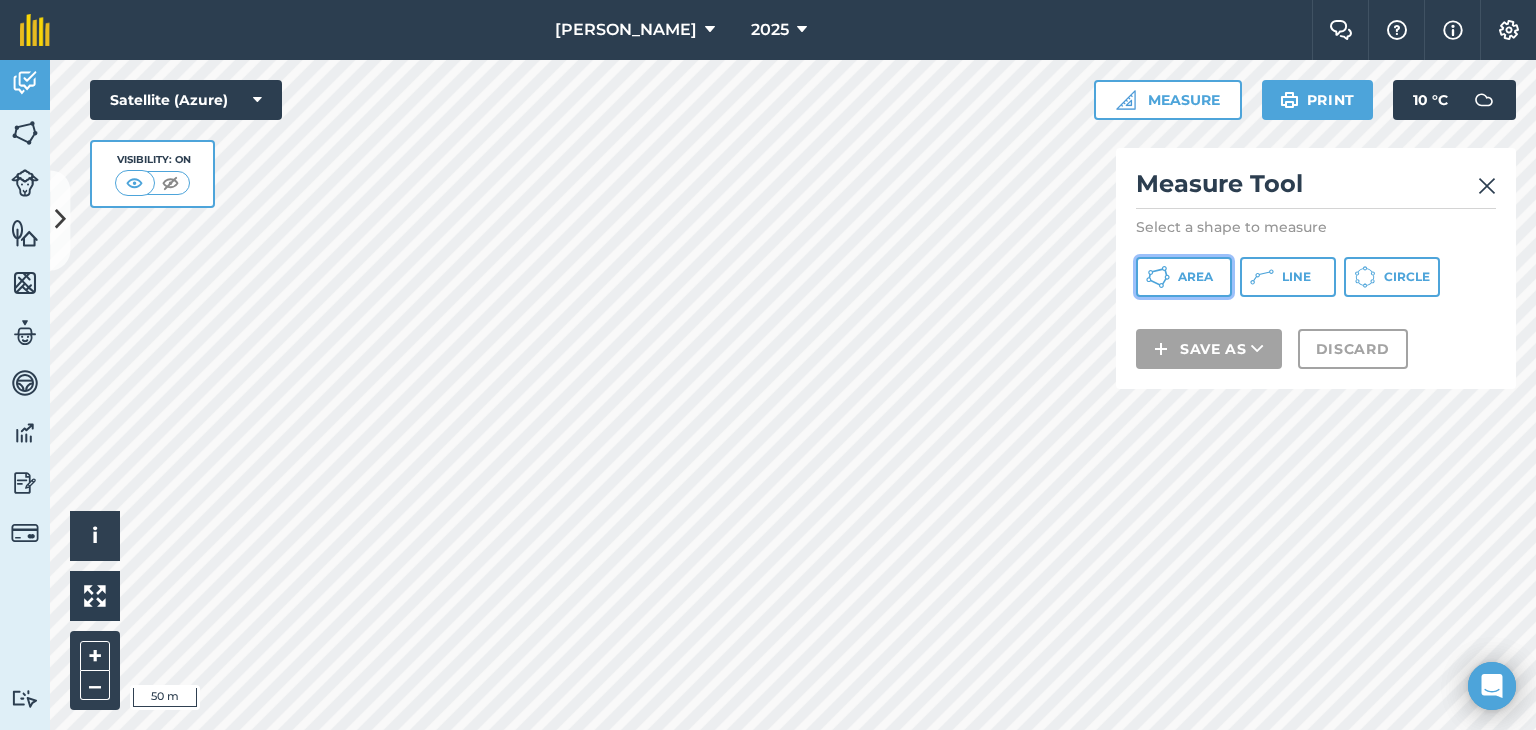 click on "Area" at bounding box center [1195, 277] 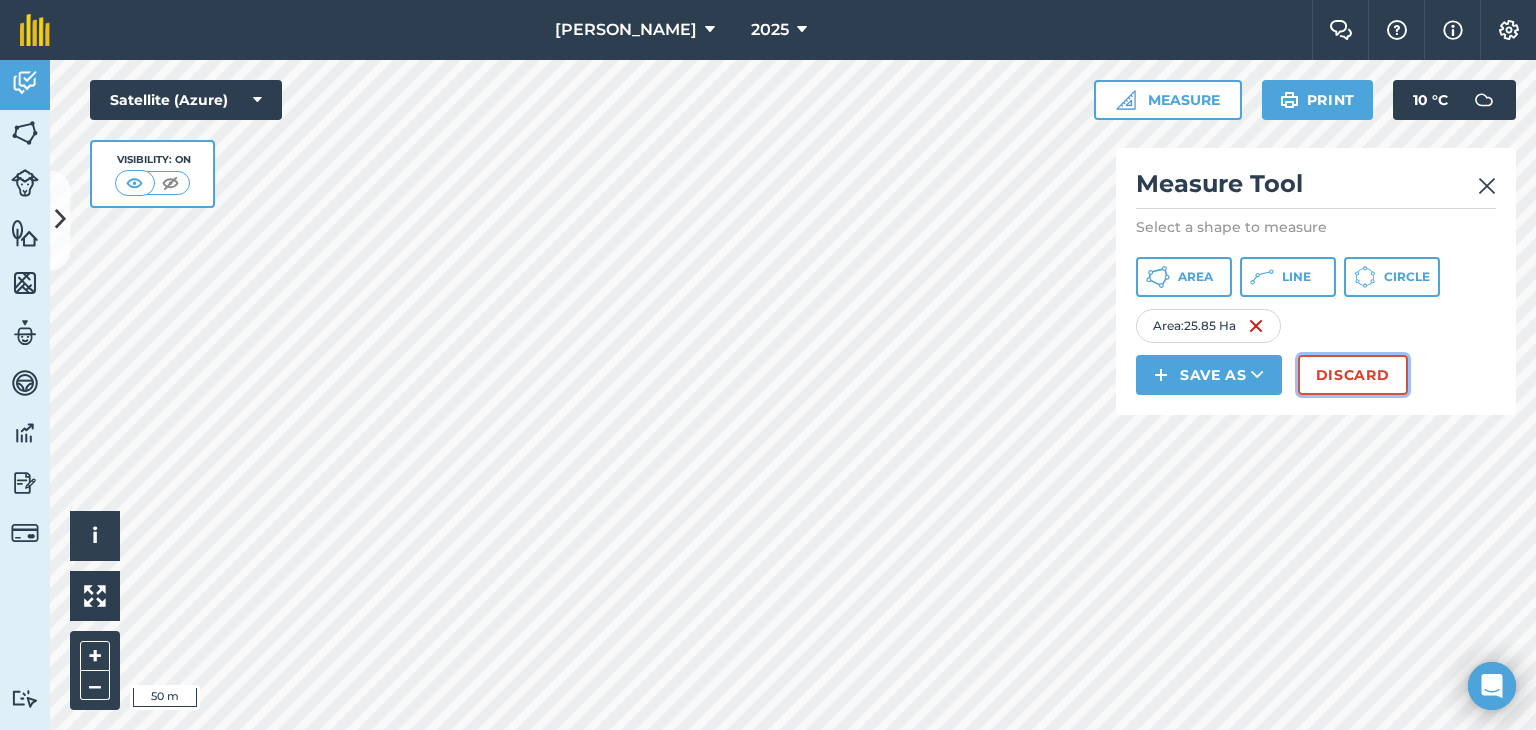 click on "Discard" at bounding box center [1353, 375] 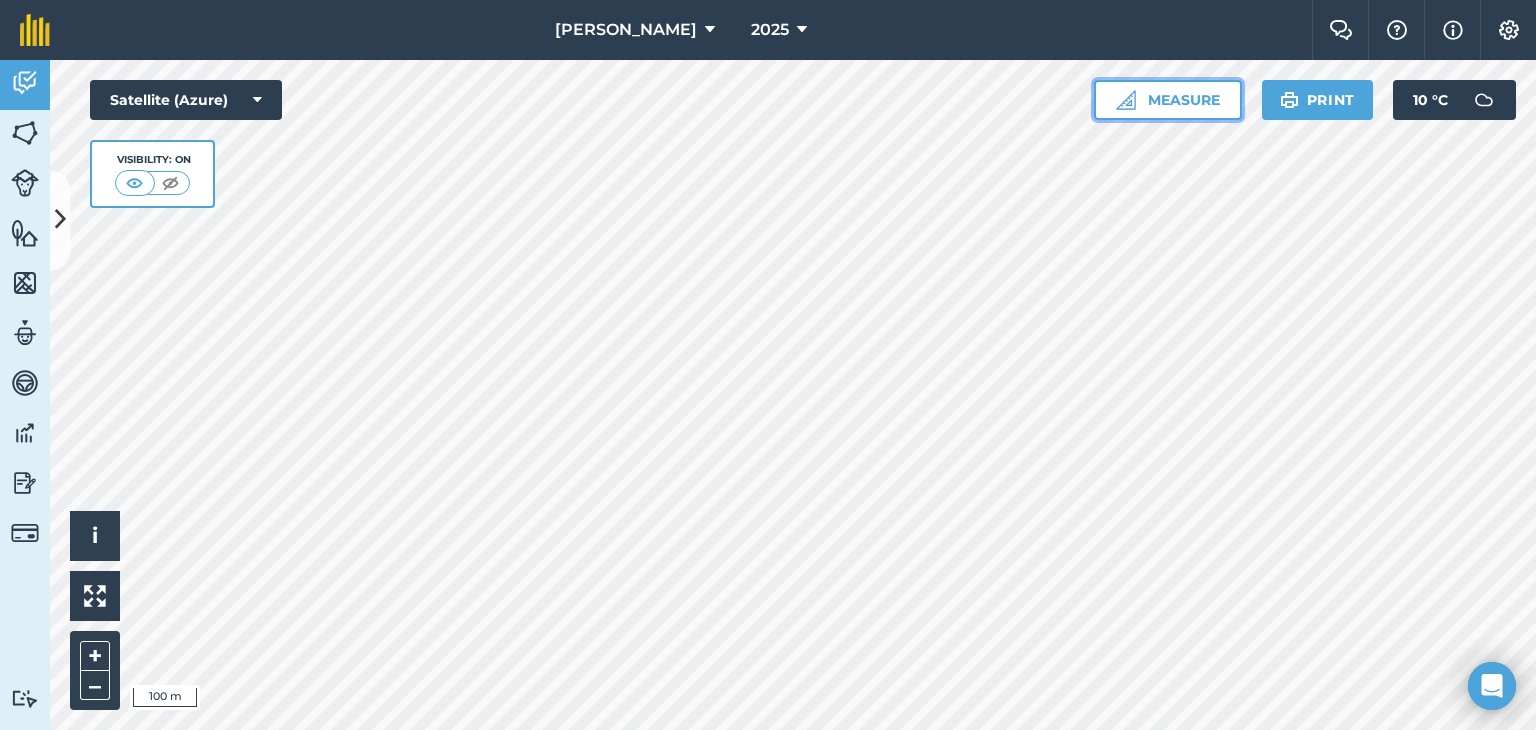 click on "Measure" at bounding box center [1168, 100] 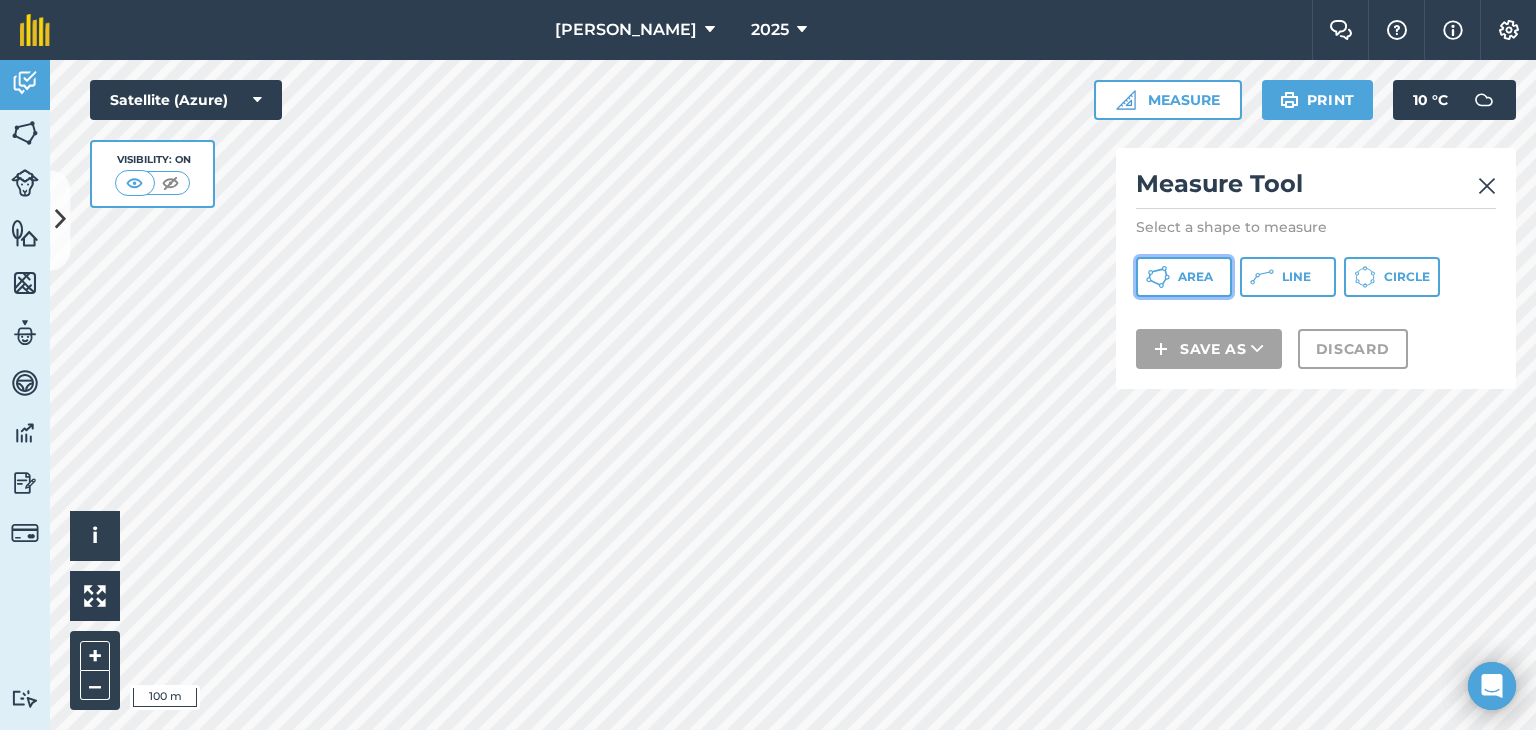 drag, startPoint x: 1197, startPoint y: 282, endPoint x: 1119, endPoint y: 282, distance: 78 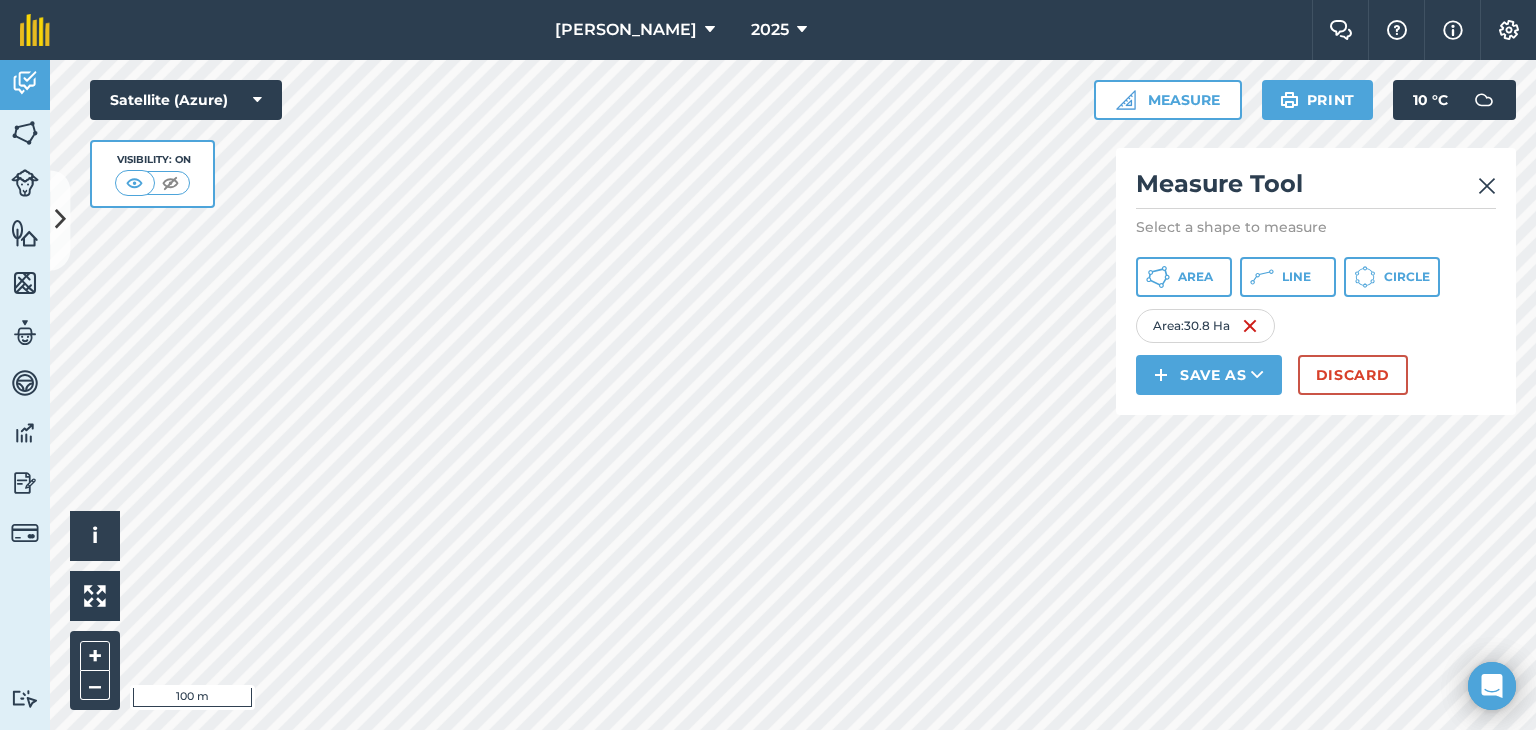 click on "Gisanto Boerdery 2025 Farm Chat Help Info Settings Gisanto Boerdery  -  2025 Reproduced with the permission of  Microsoft Printed on  02/07/2025 Field usages No usage set  LUSERN MENGSEL Ariz & Mt Laura veld BEANS: DRY - Droë bone Cover crops Glasco veld HAWER Kalk Koring Kuilvoer Mielies Mielies Oulandsgras Rip Rip + Kalk Smutsvinger Soja Sterkfontein veld Tef Veld Feature types Huis Plaas  Trees Water Activity Fields Livestock Features Maps Team Vehicles Data Reporting Billing Tutorials Tutorials Activity   Note   Field Job Filters Spuit sojas met drone 2 de keer Completed :   2 / 2 66 81 You marked this as complete 5 months ago Spuit split op sojas Completed :   1 / 1 N 4 You marked this as complete 6 months ago Spuit split op sojas Completed :   1 / 1 100 You marked this as complete 6 months ago Spuit split met drone Completed :   2 / 2 Glasco 37 Glasco 38 You marked this as complete 6 months ago Spuit split op mieleis Completed :   2 / 2 Bruwerskraal 19 Bruwerskraal 20 Completed :   1 /" at bounding box center [768, 365] 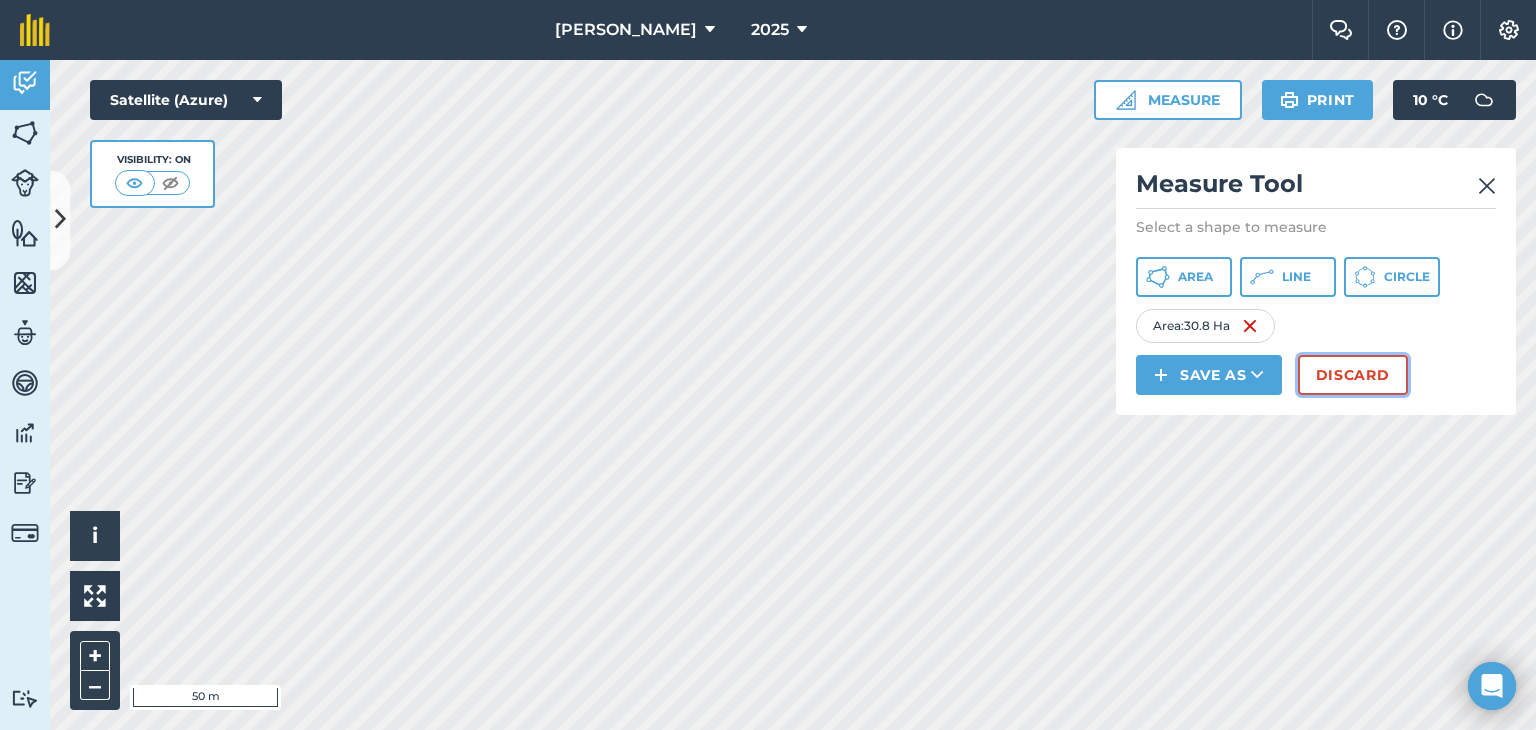 click on "Discard" at bounding box center [1353, 375] 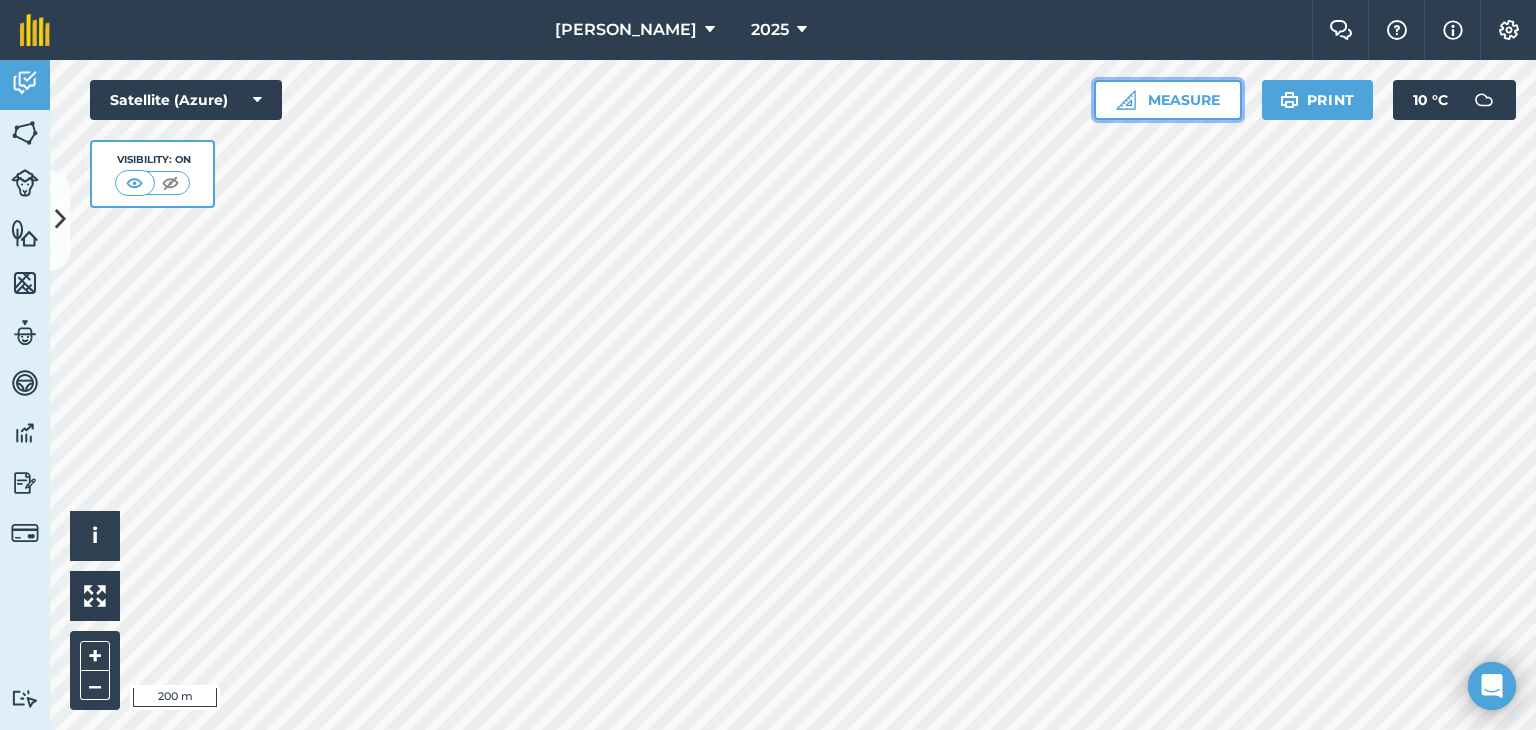 drag, startPoint x: 1166, startPoint y: 97, endPoint x: 1148, endPoint y: 113, distance: 24.083189 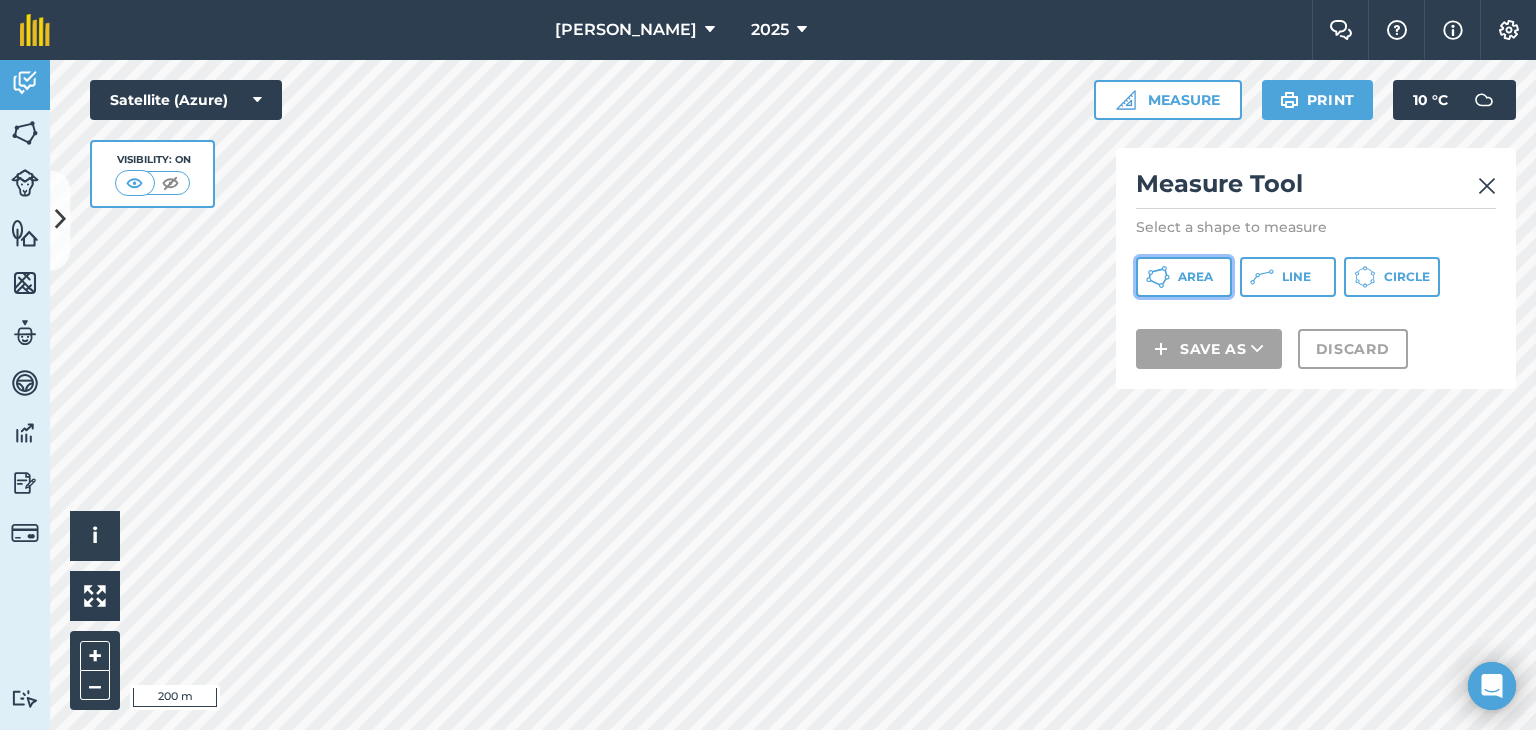drag, startPoint x: 1184, startPoint y: 271, endPoint x: 1117, endPoint y: 320, distance: 83.00603 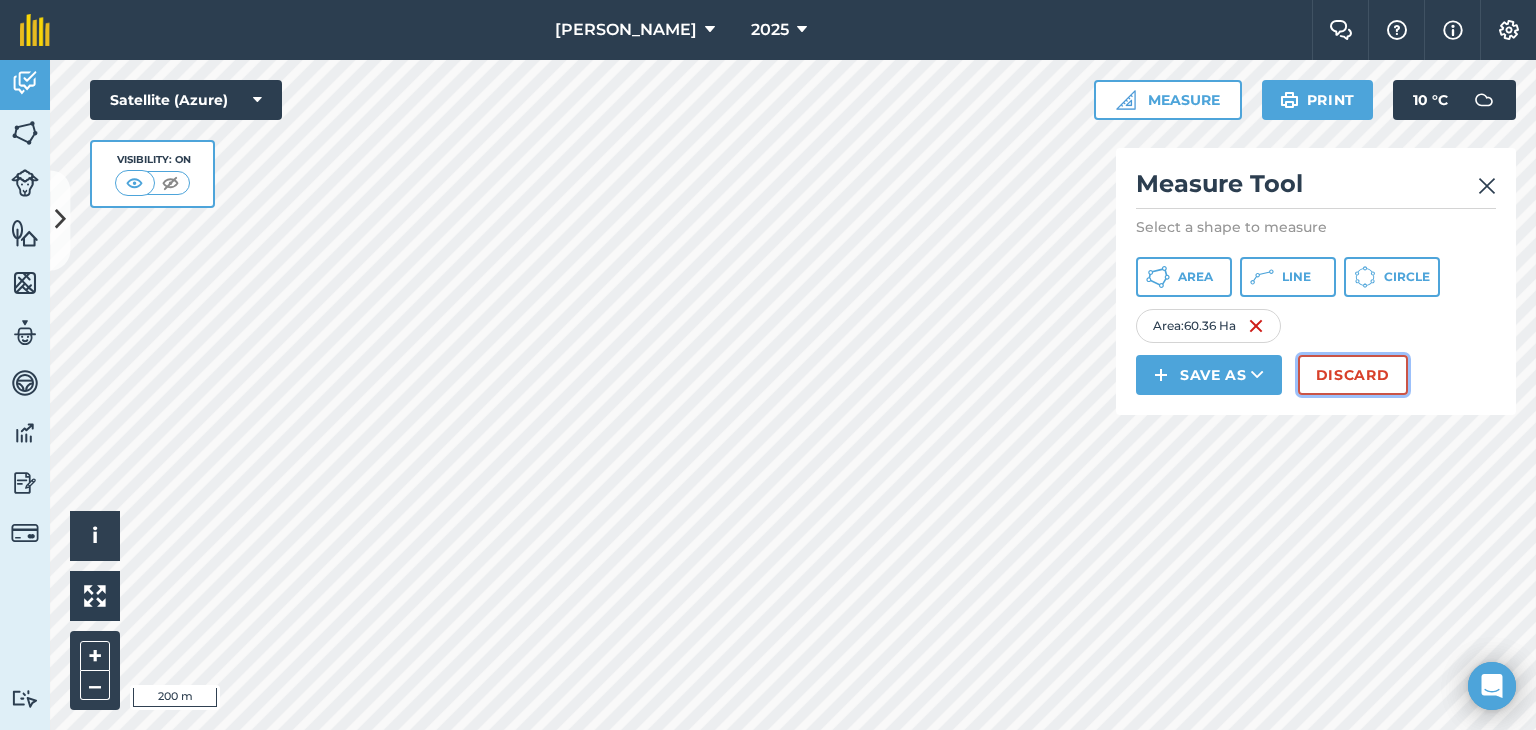click on "Discard" at bounding box center (1353, 375) 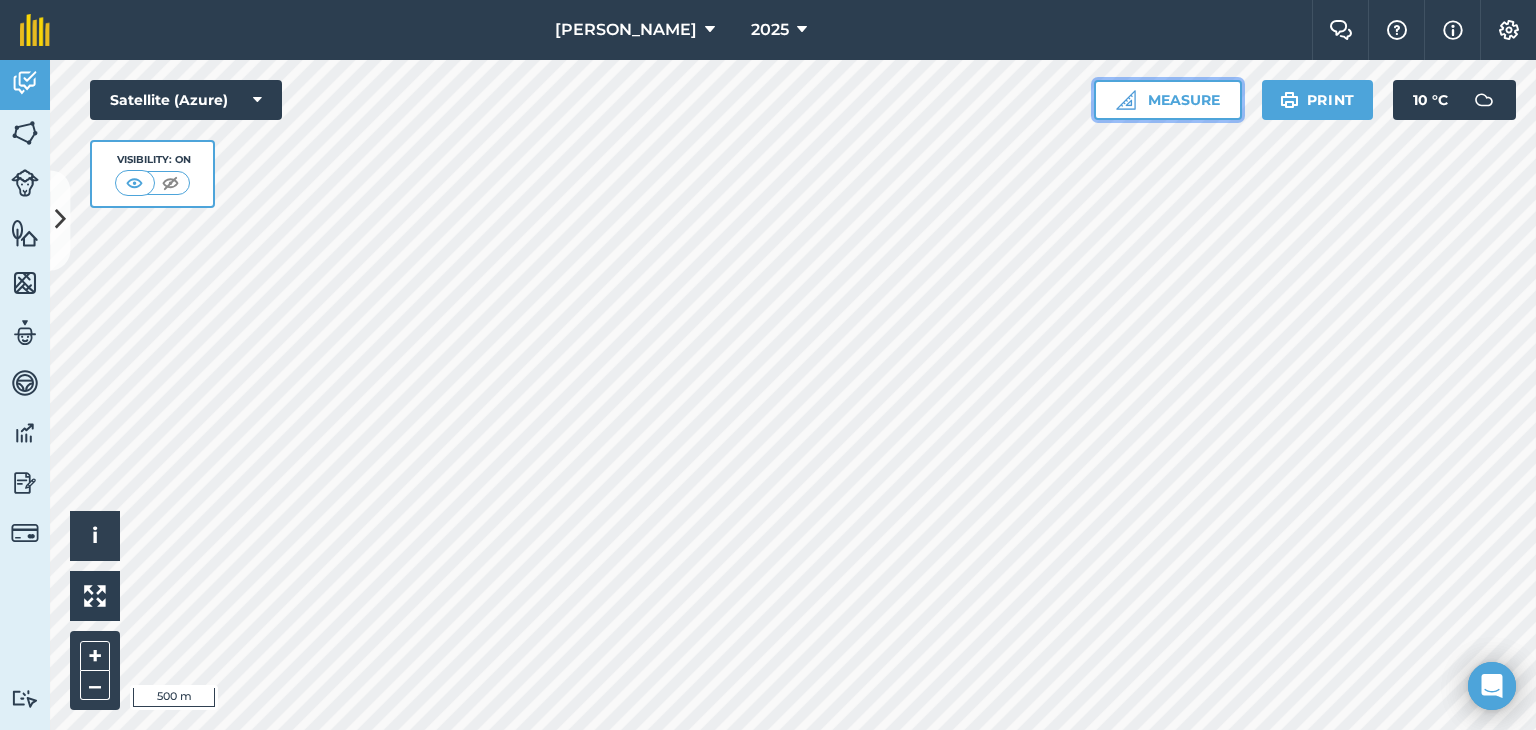 click on "Measure" at bounding box center [1168, 100] 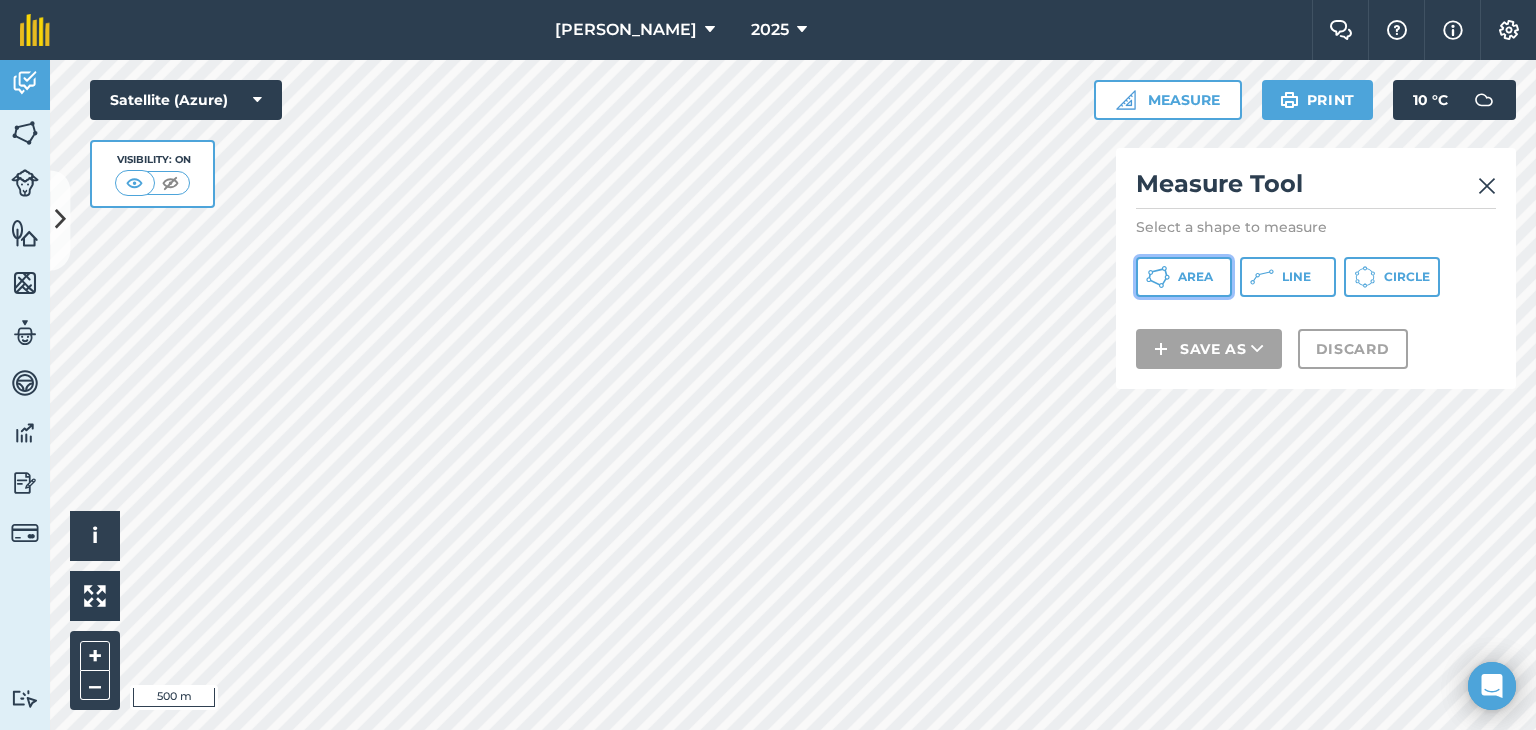 click on "Area" at bounding box center [1195, 277] 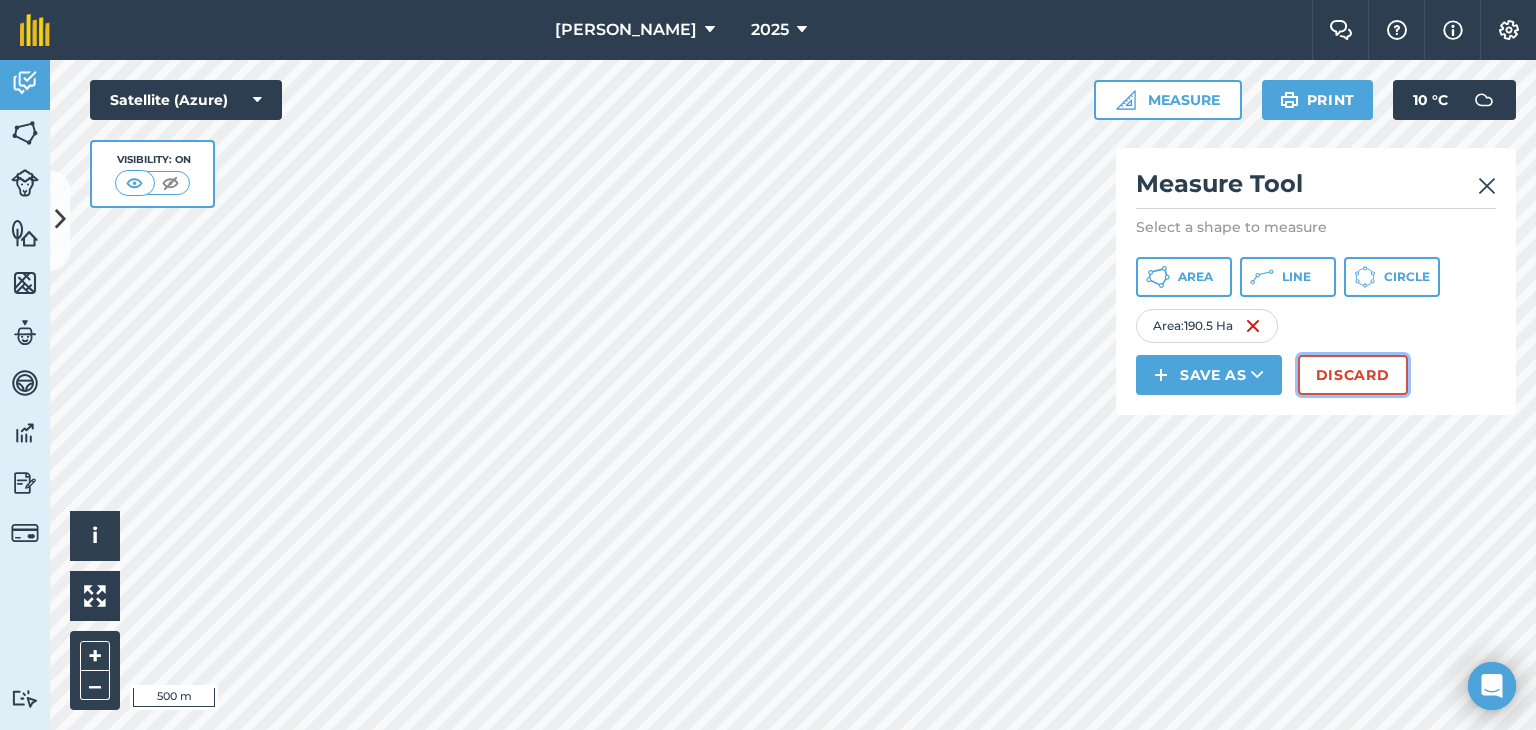 click on "Discard" at bounding box center (1353, 375) 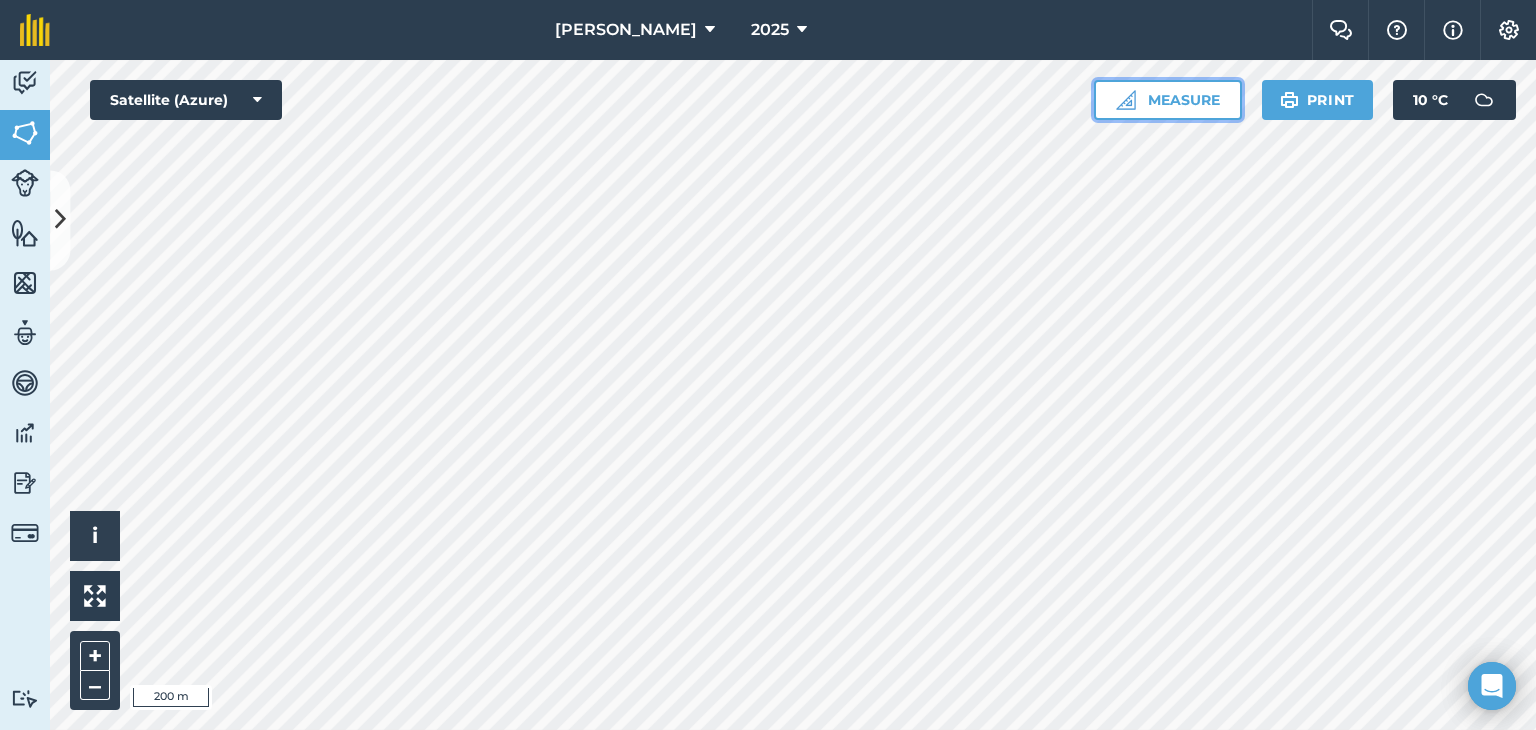 drag, startPoint x: 1146, startPoint y: 94, endPoint x: 1118, endPoint y: 106, distance: 30.463093 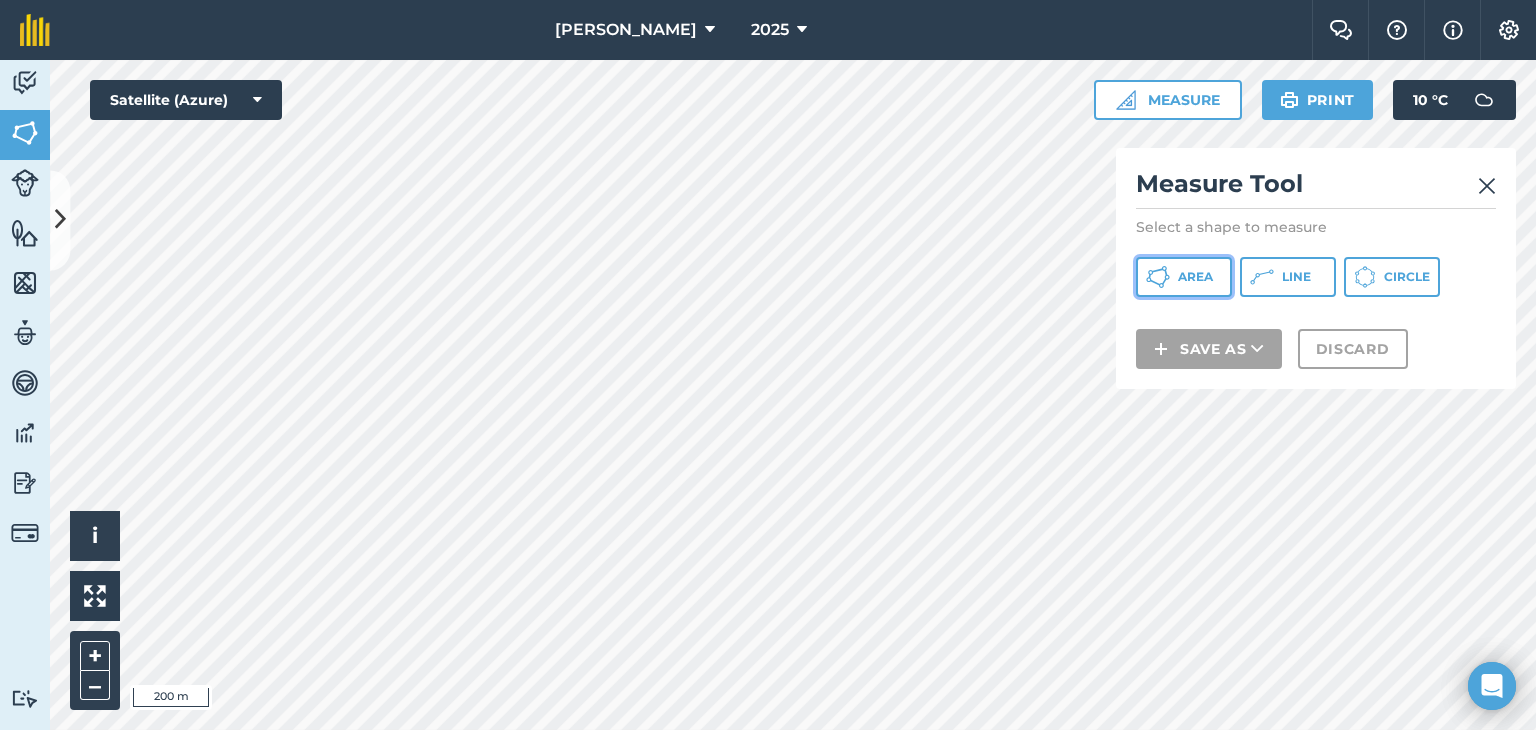 click on "Area" at bounding box center [1195, 277] 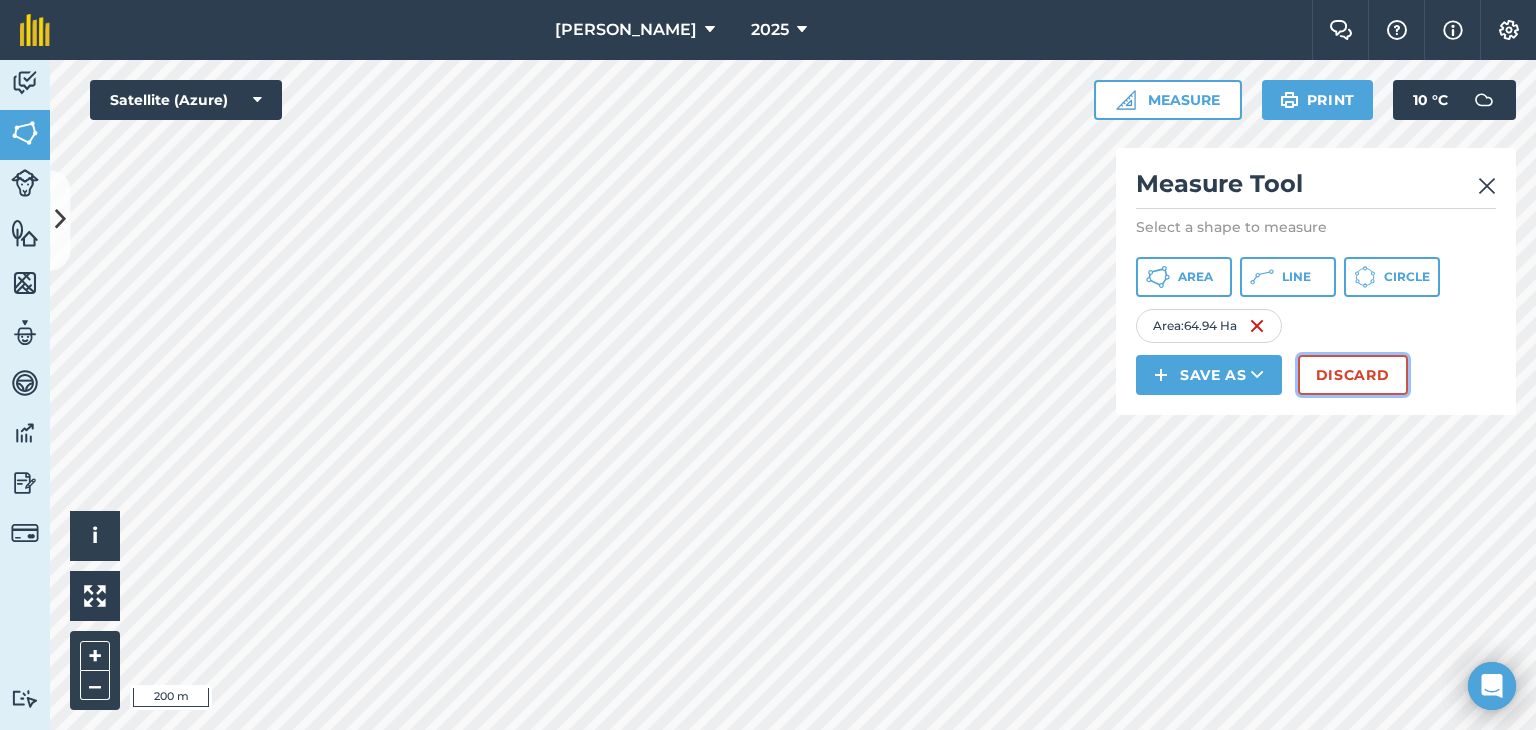 click on "Discard" at bounding box center [1353, 375] 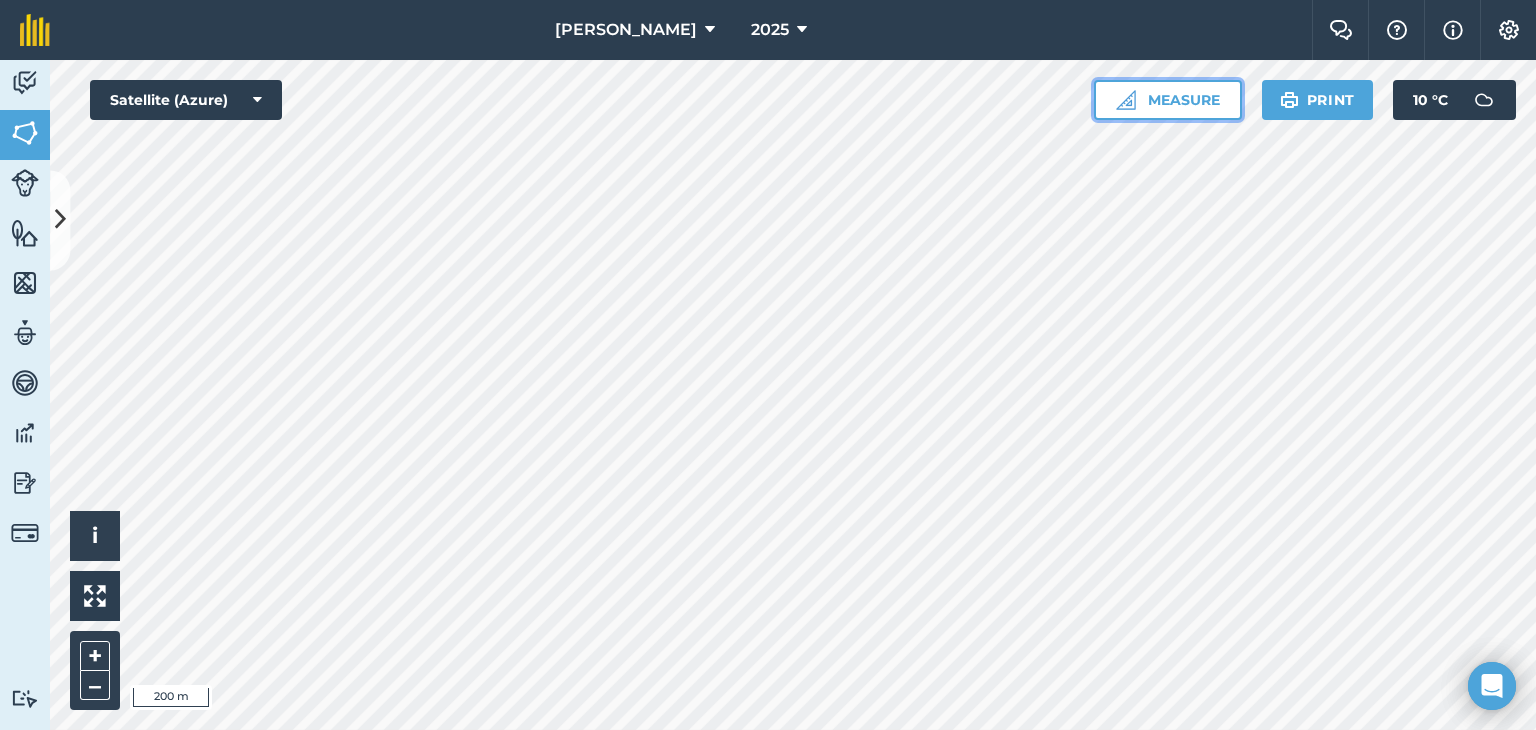 click on "Measure" at bounding box center [1168, 100] 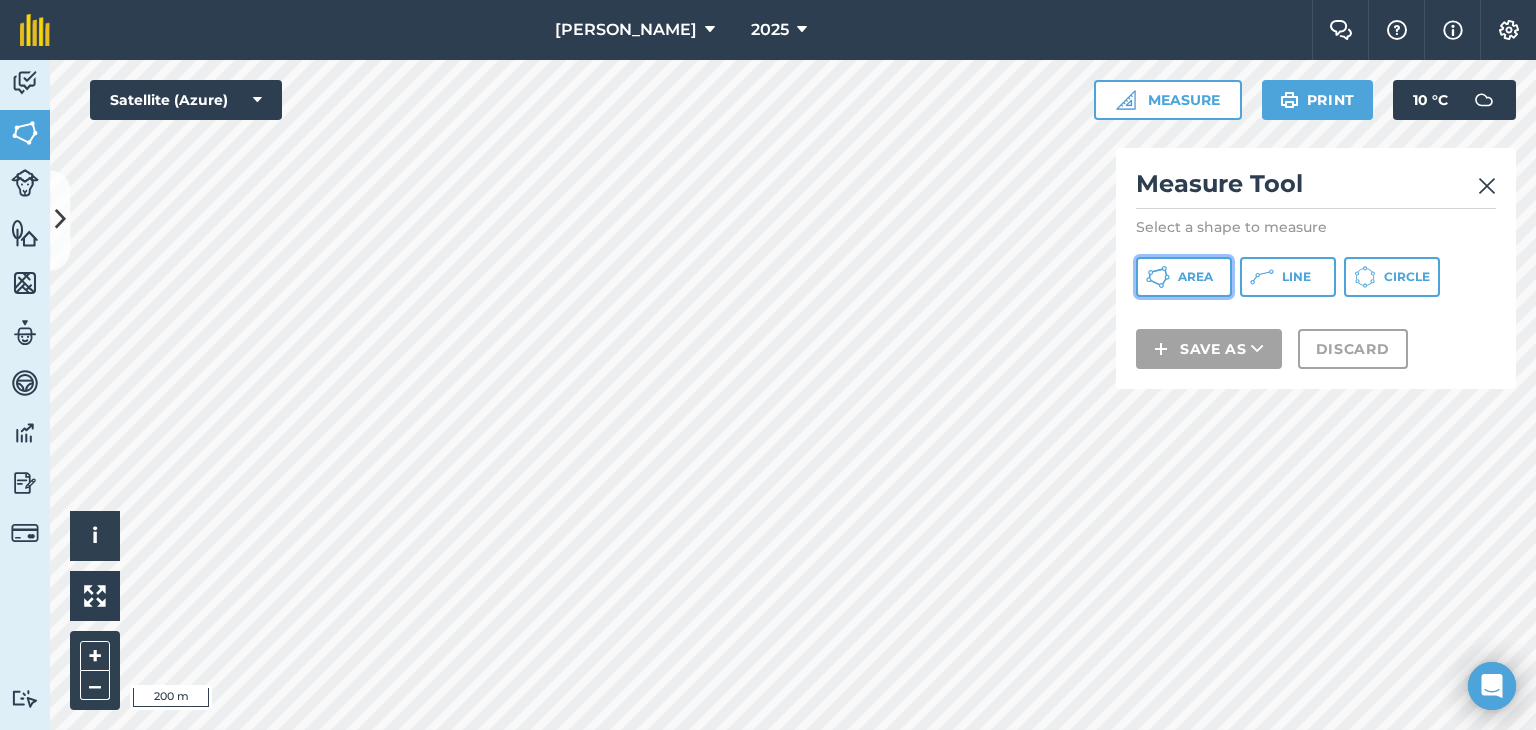 click on "Area" at bounding box center [1195, 277] 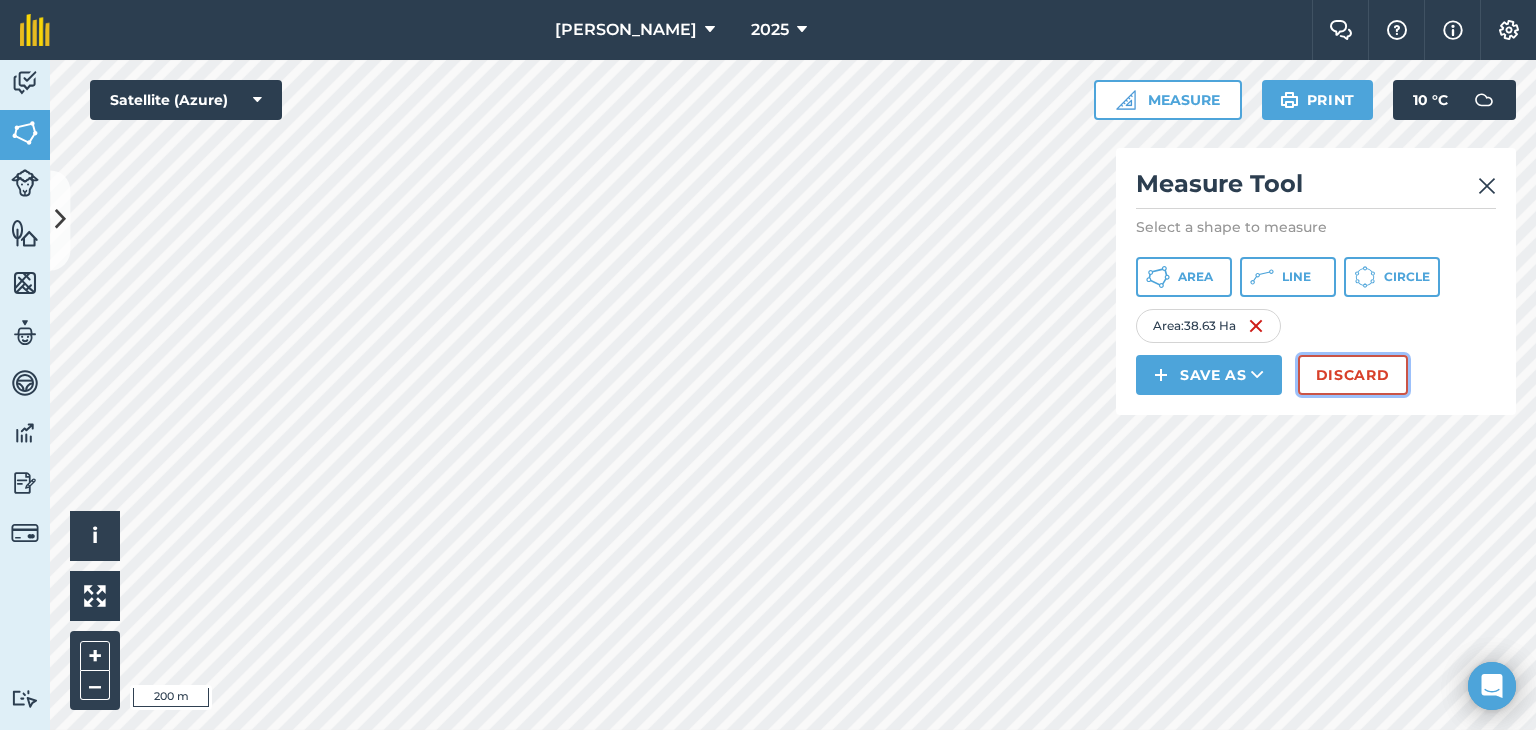 click on "Discard" at bounding box center [1353, 375] 